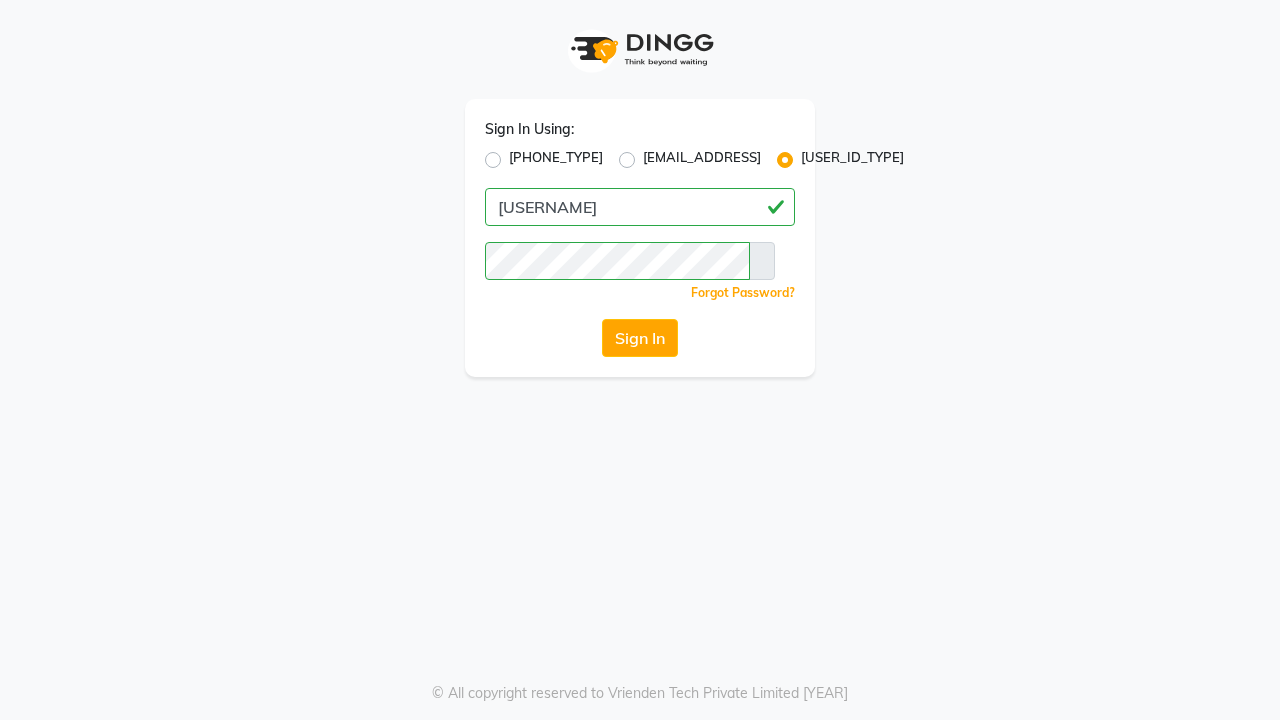 scroll, scrollTop: 0, scrollLeft: 0, axis: both 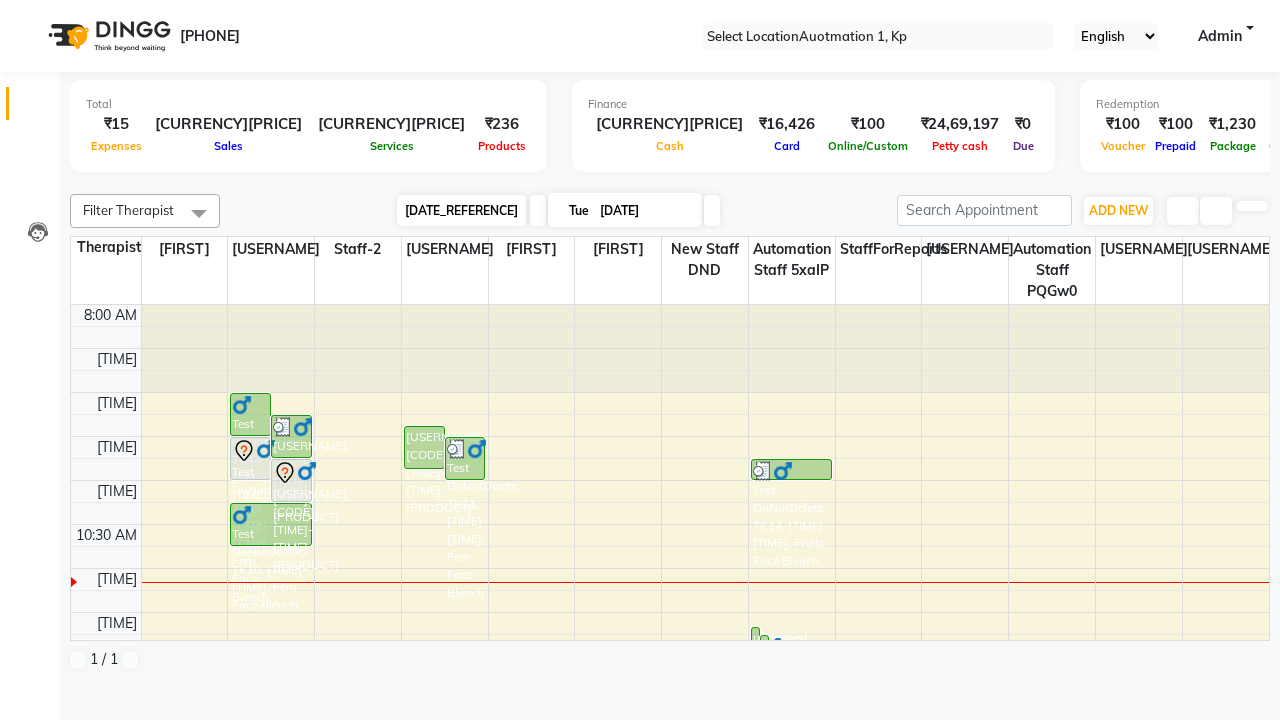 click on "[DATE_REFERENCE]" at bounding box center [461, 210] 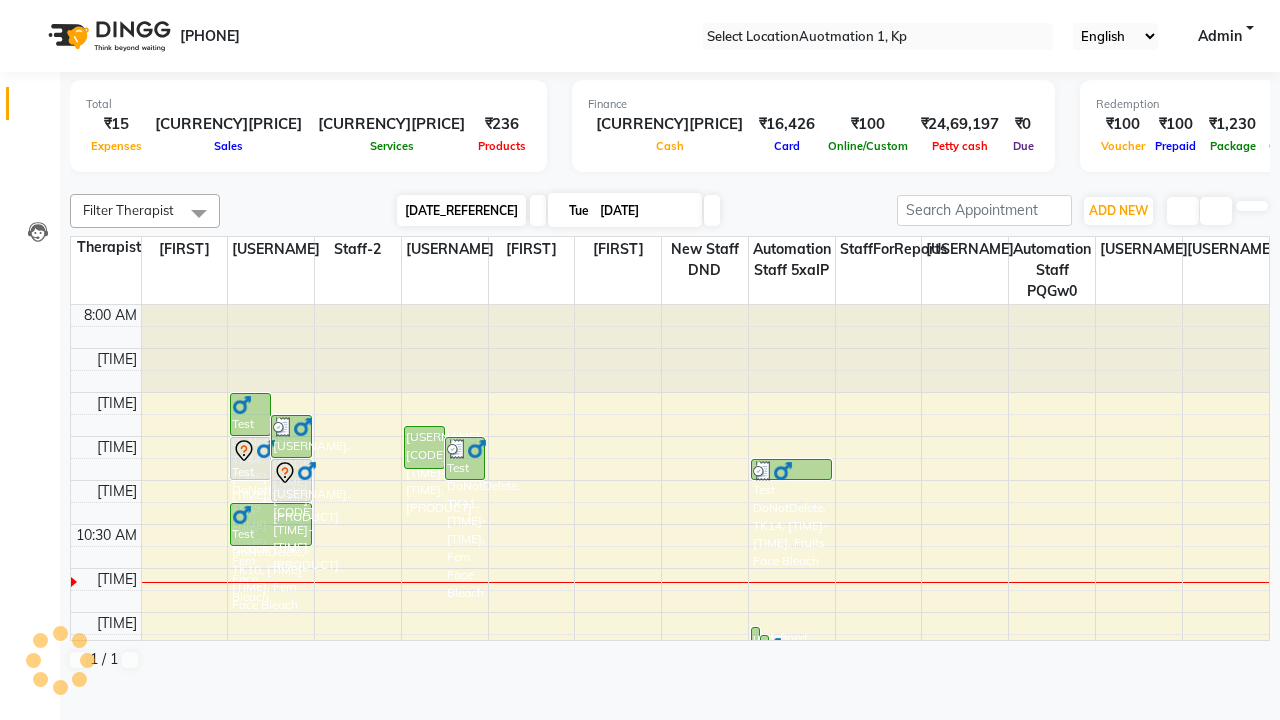 scroll, scrollTop: 265, scrollLeft: 0, axis: vertical 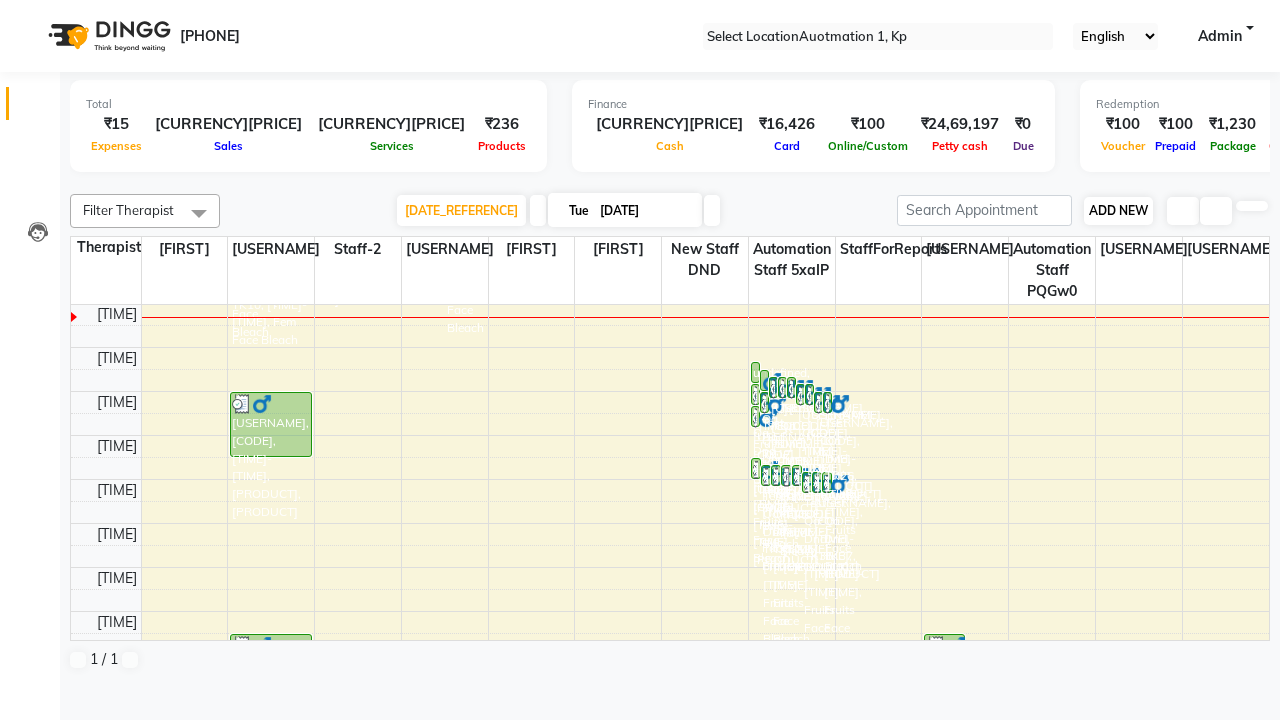 click on "ADD NEW" at bounding box center (1118, 210) 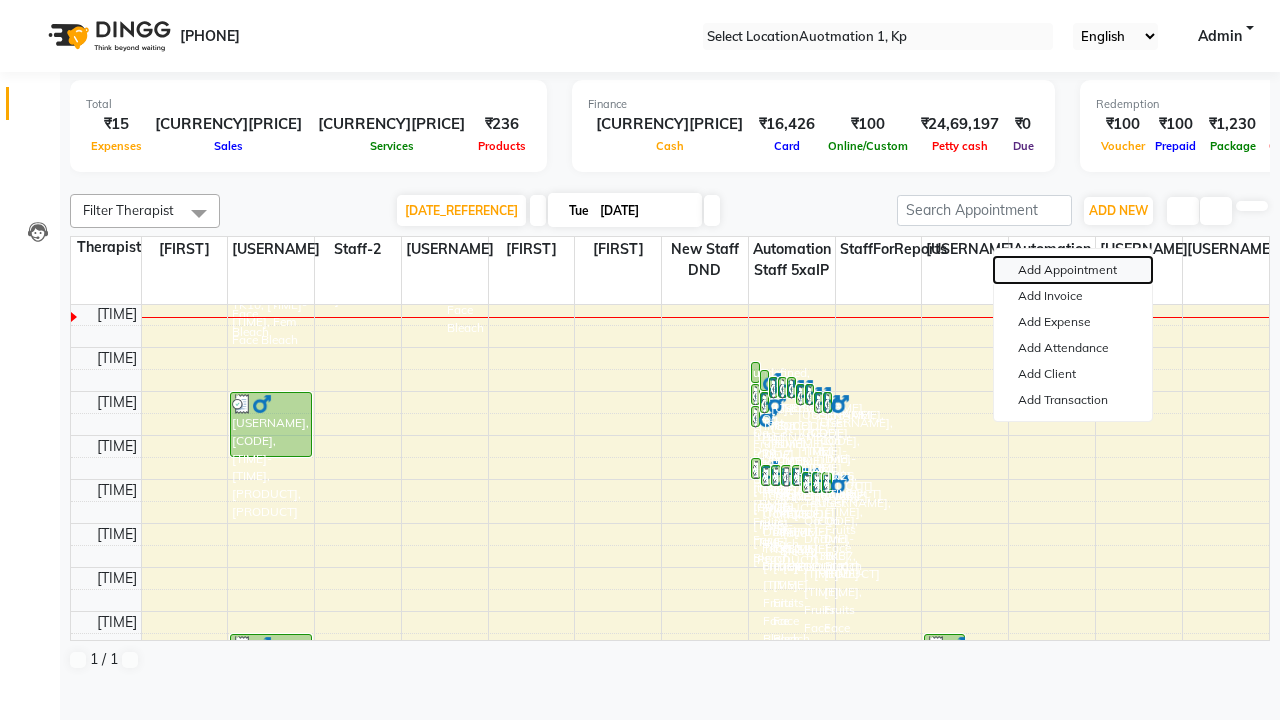 click on "Add Appointment" at bounding box center [1073, 270] 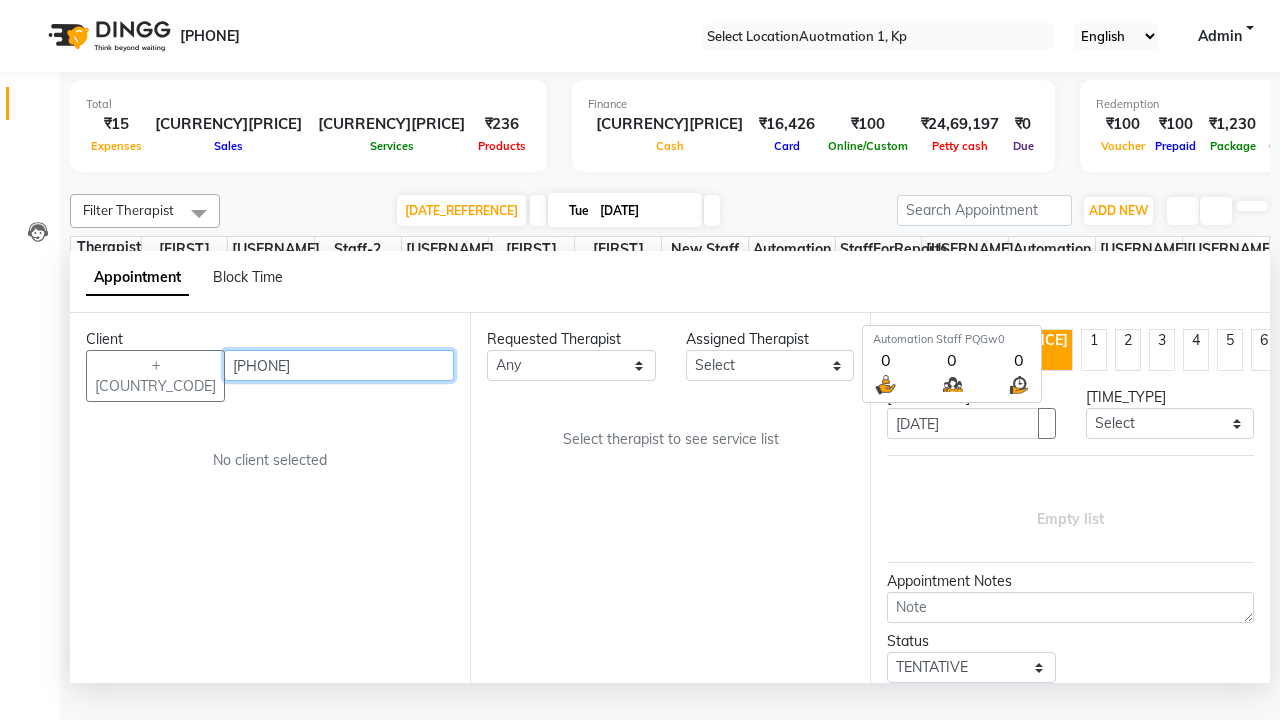 scroll, scrollTop: 1, scrollLeft: 0, axis: vertical 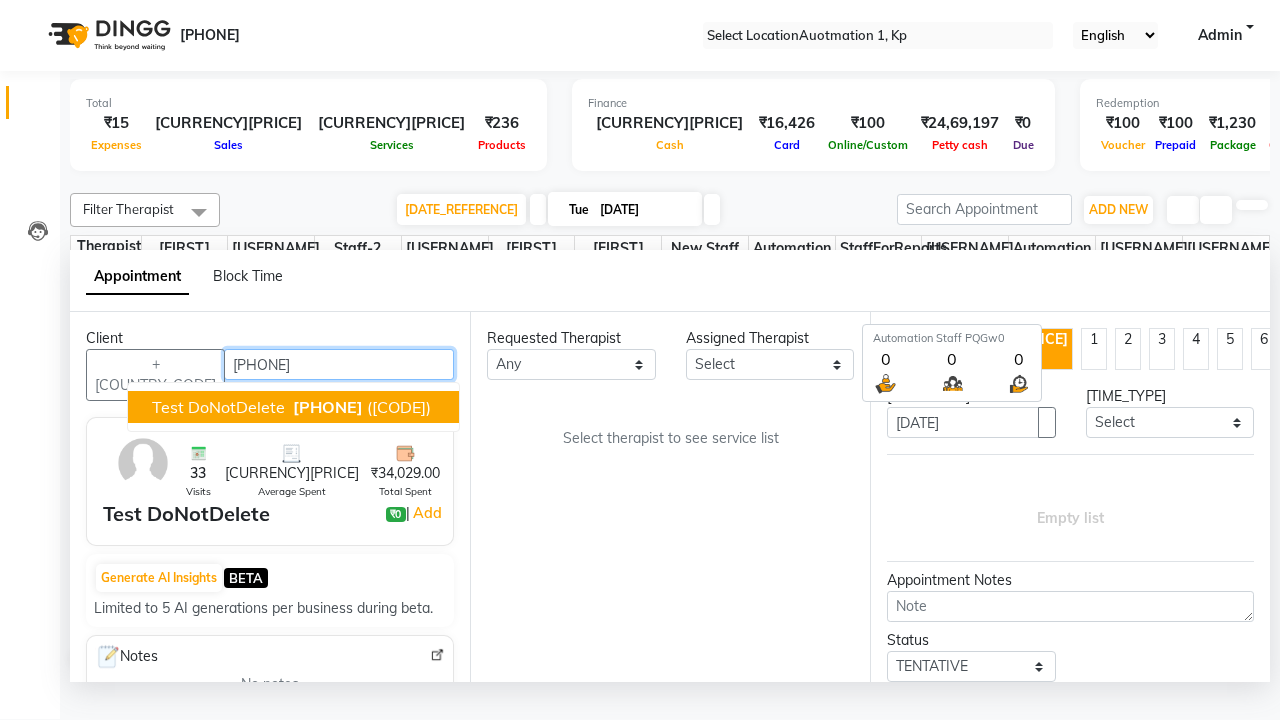 click on "[PHONE]" at bounding box center [328, 407] 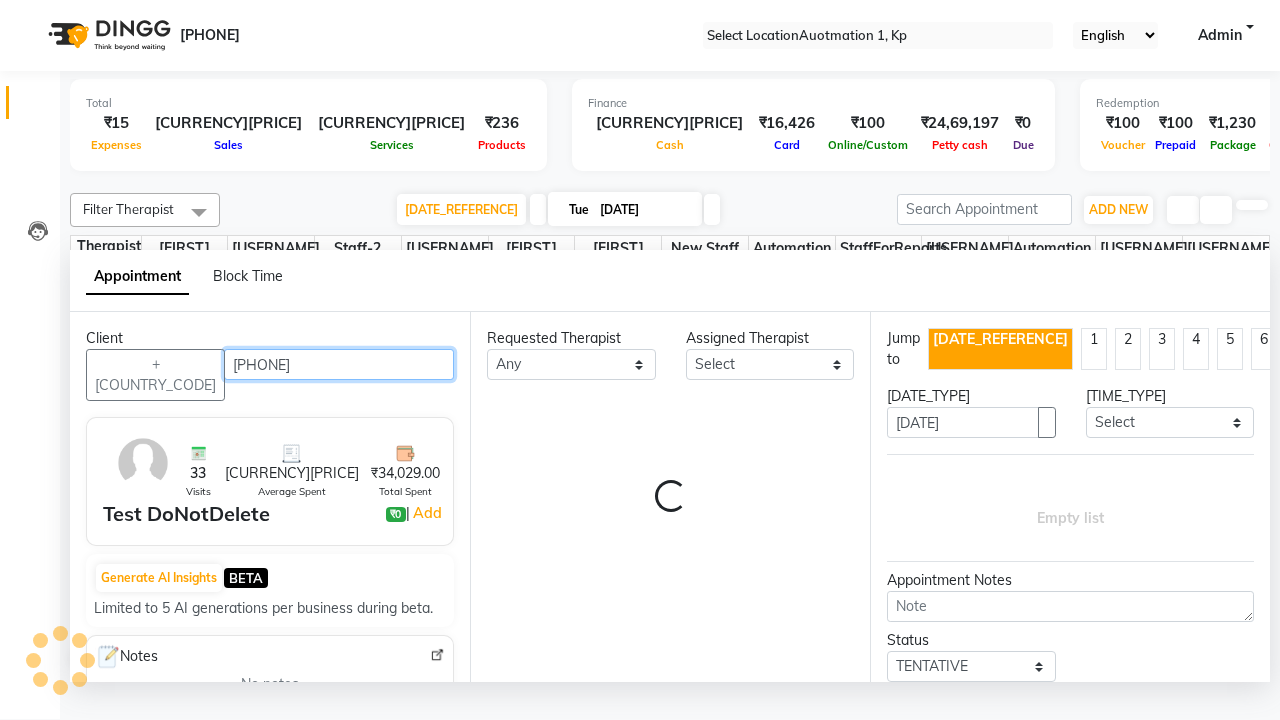 scroll, scrollTop: 0, scrollLeft: 0, axis: both 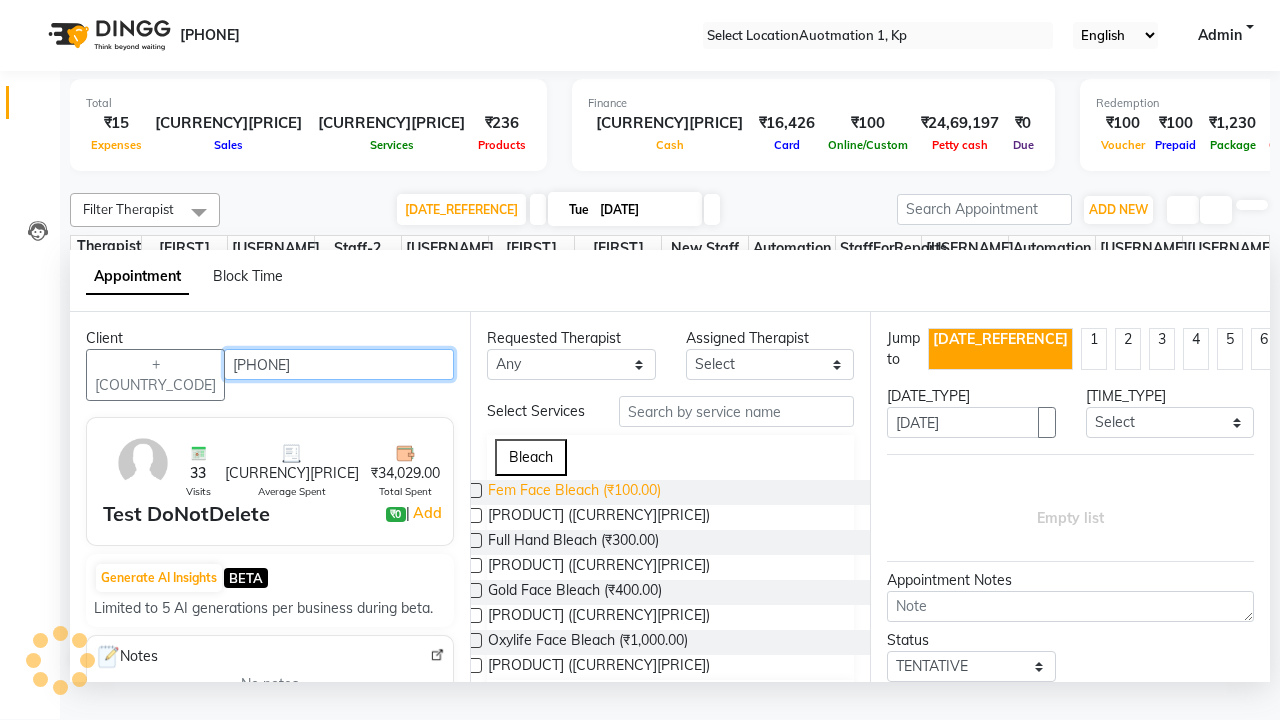 type on "[PHONE]" 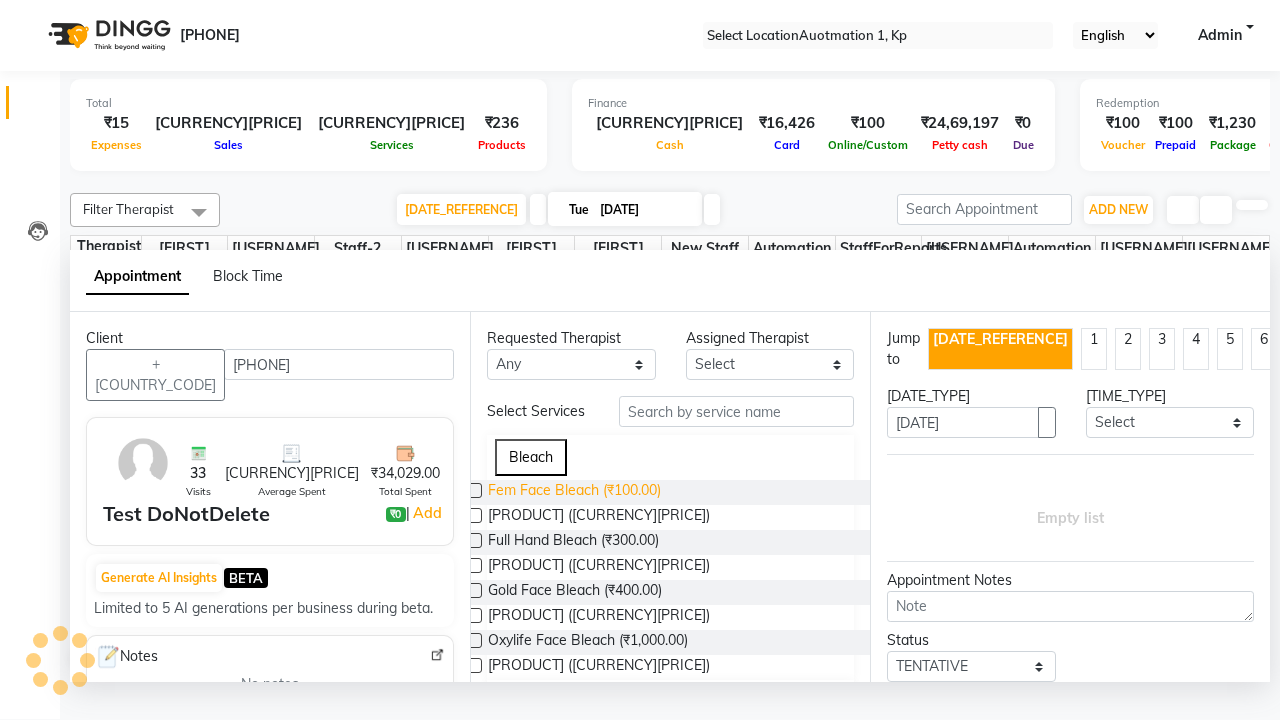 click on "Fem Face Bleach (₹100.00)" at bounding box center (574, 492) 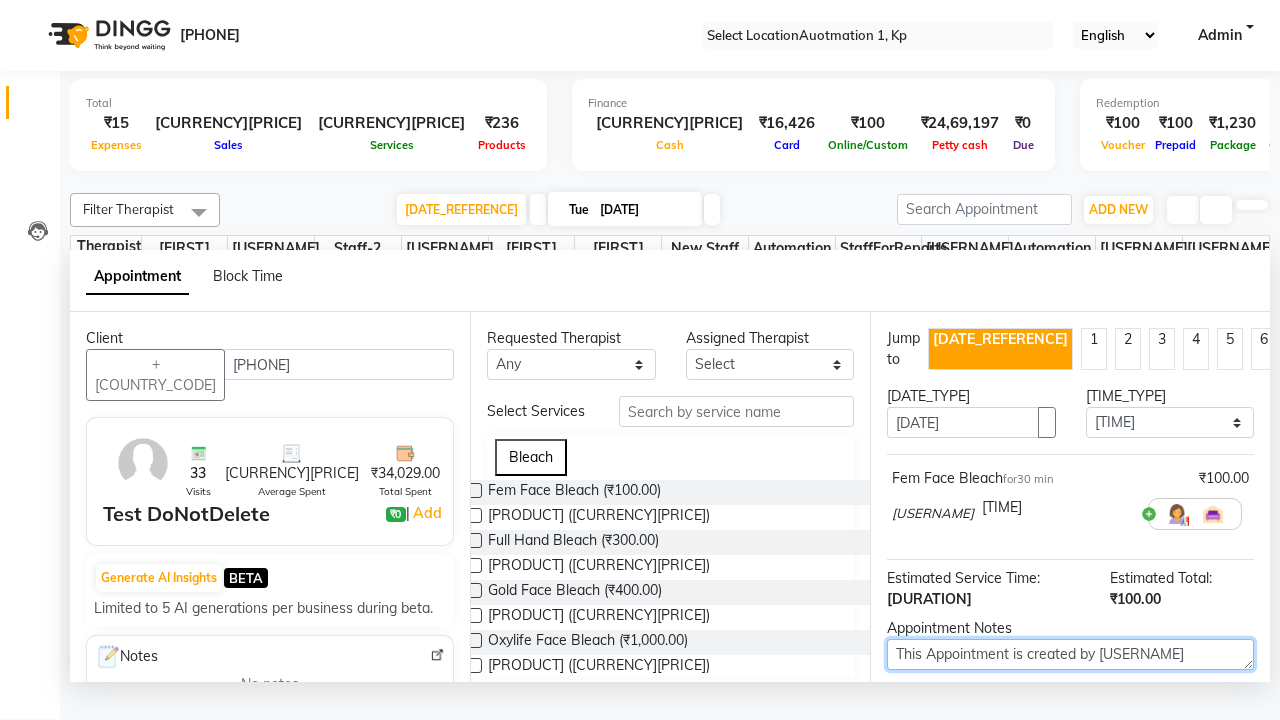 type on "This Appointment is created by [USERNAME]" 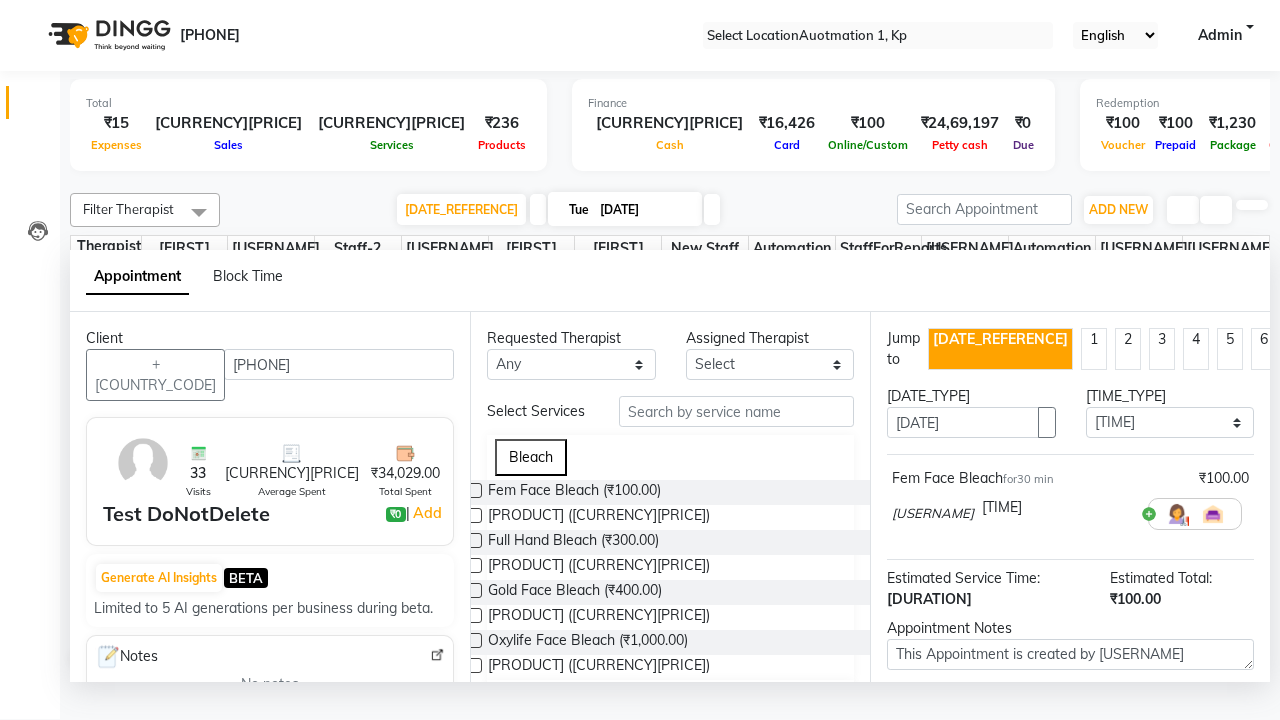 click at bounding box center [1034, 781] 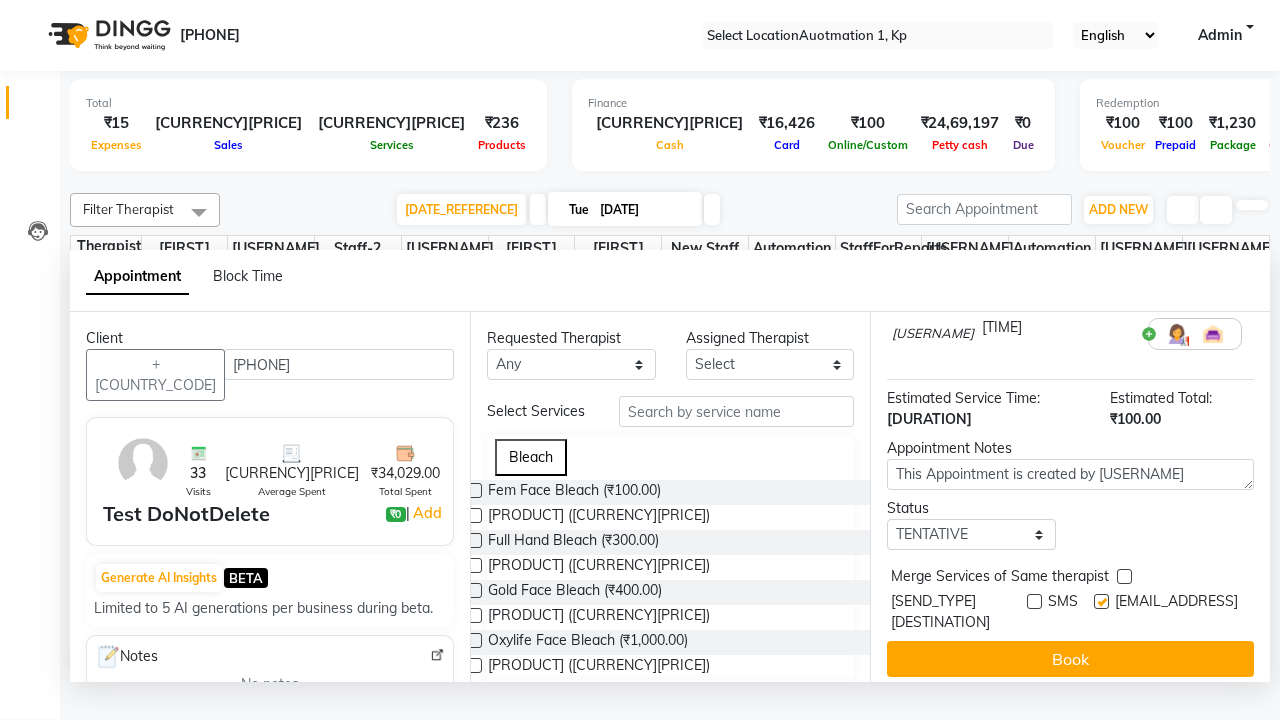 click at bounding box center [1101, 601] 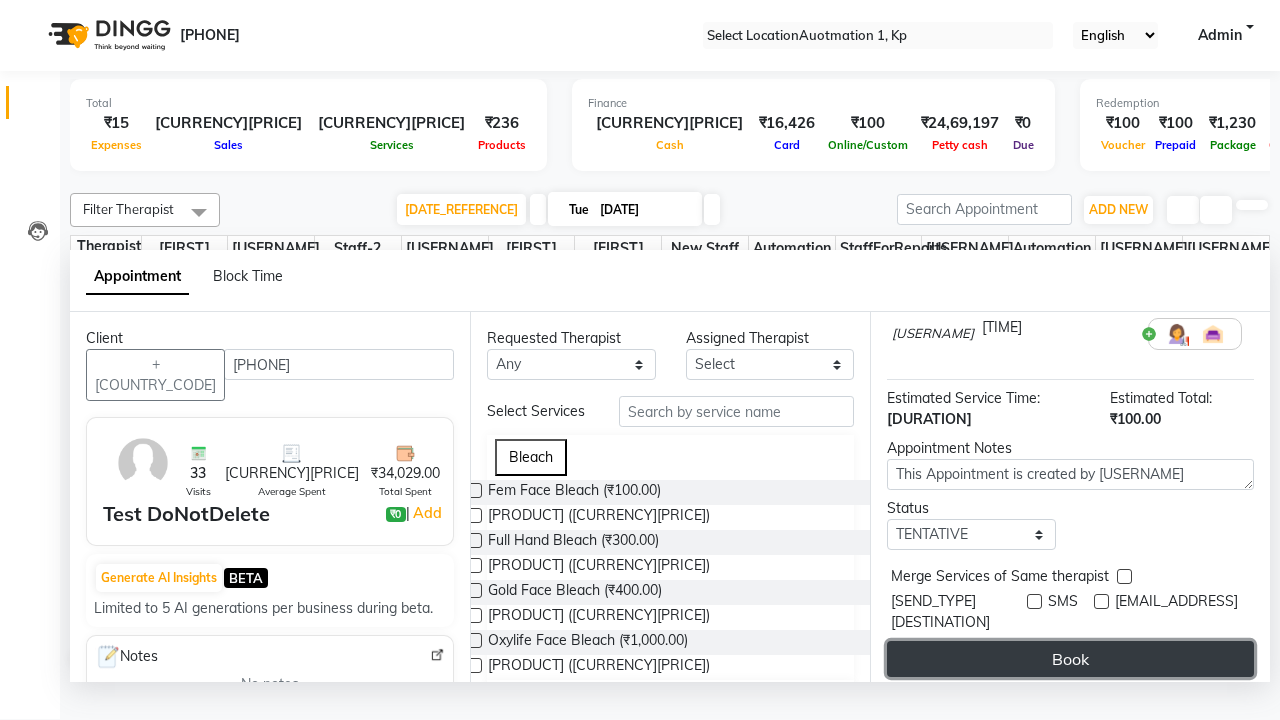 click on "Book" at bounding box center (1070, 659) 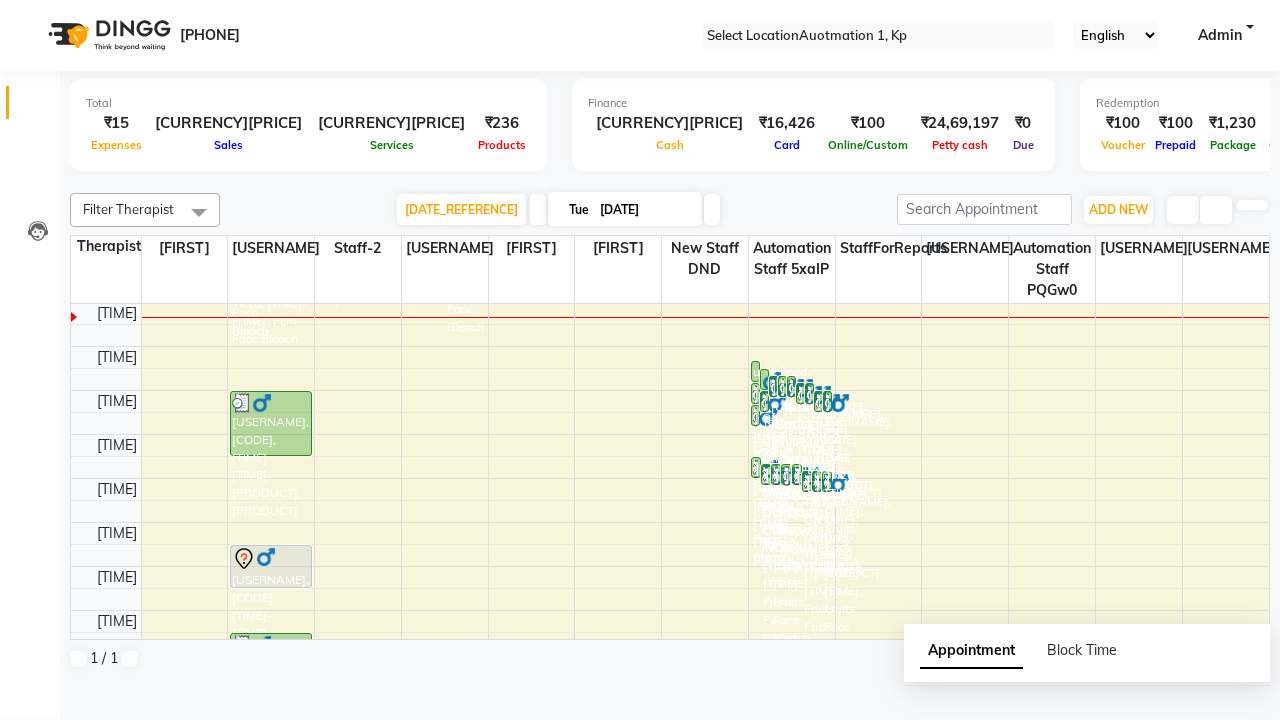 scroll, scrollTop: 0, scrollLeft: 0, axis: both 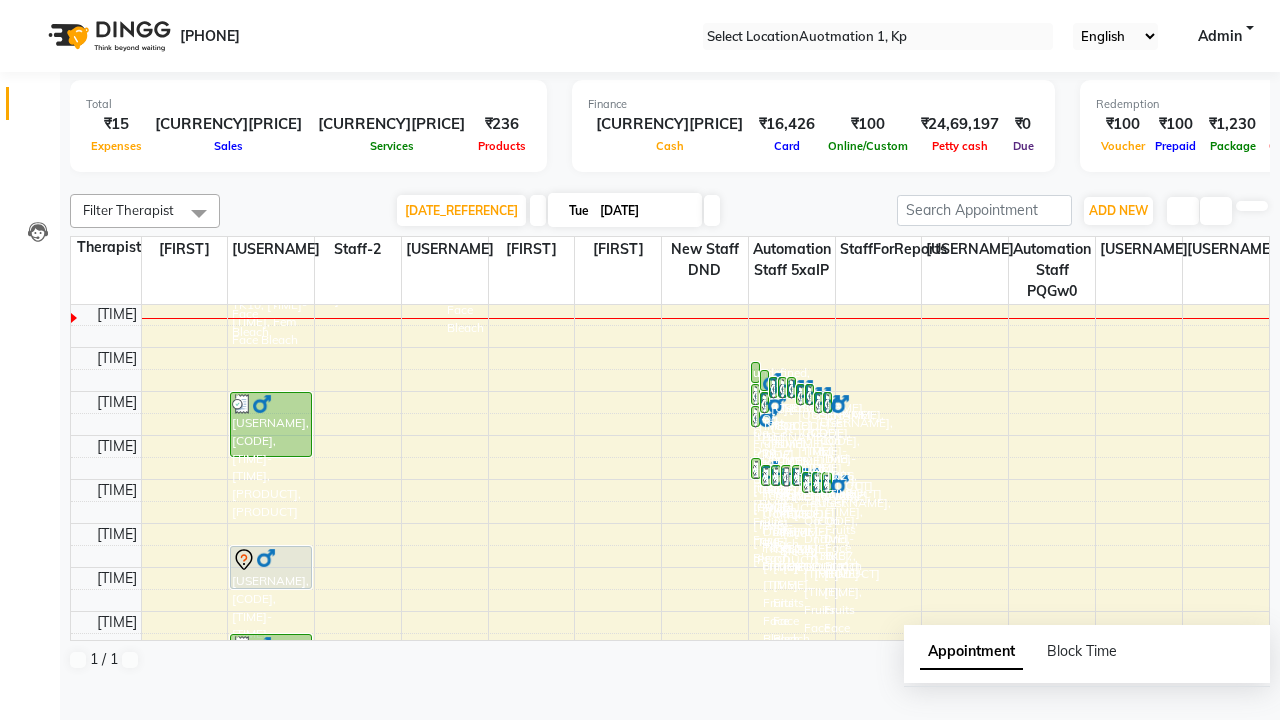 click on "Success" at bounding box center [640, 751] 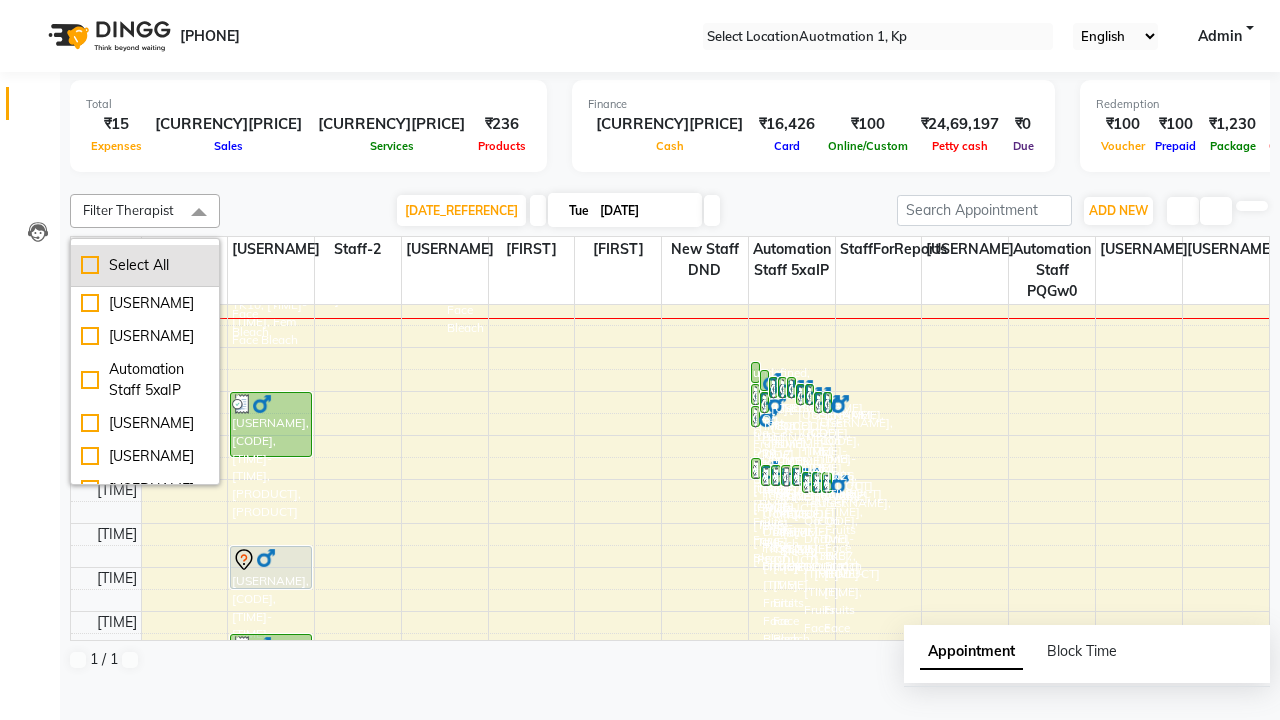 click on "Select All" at bounding box center [145, 265] 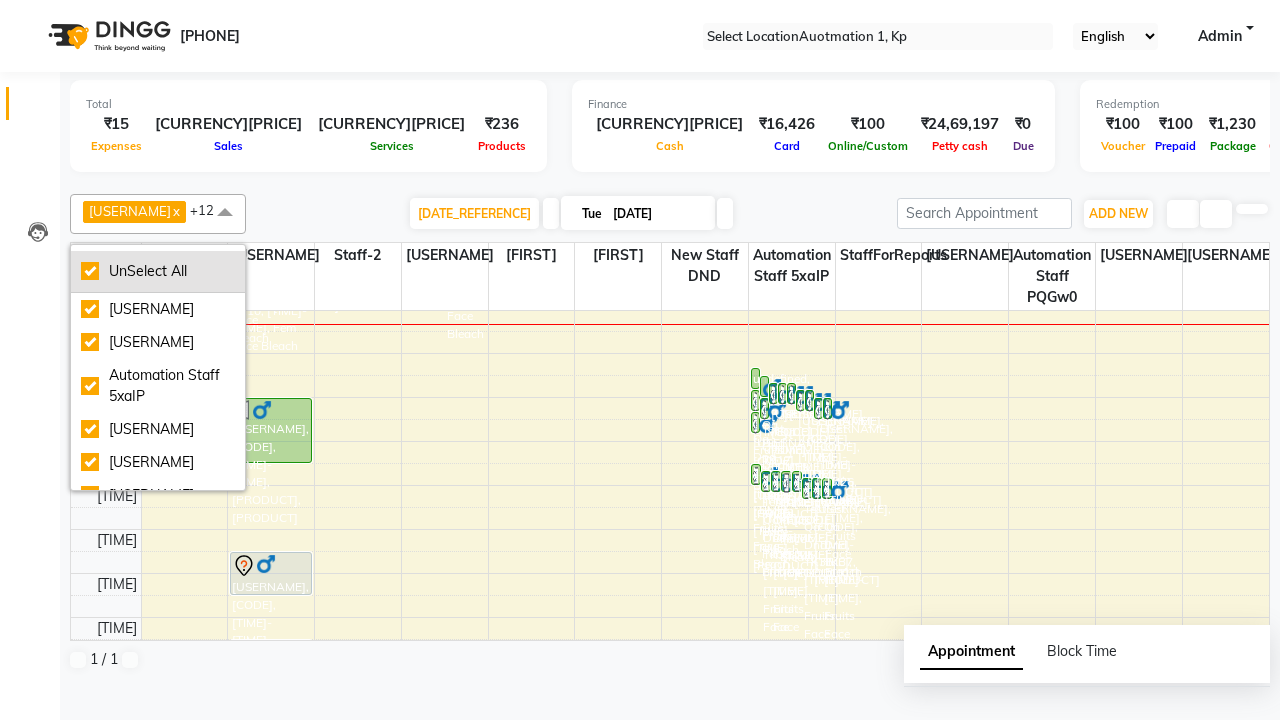 click on "UnSelect All" at bounding box center [158, 271] 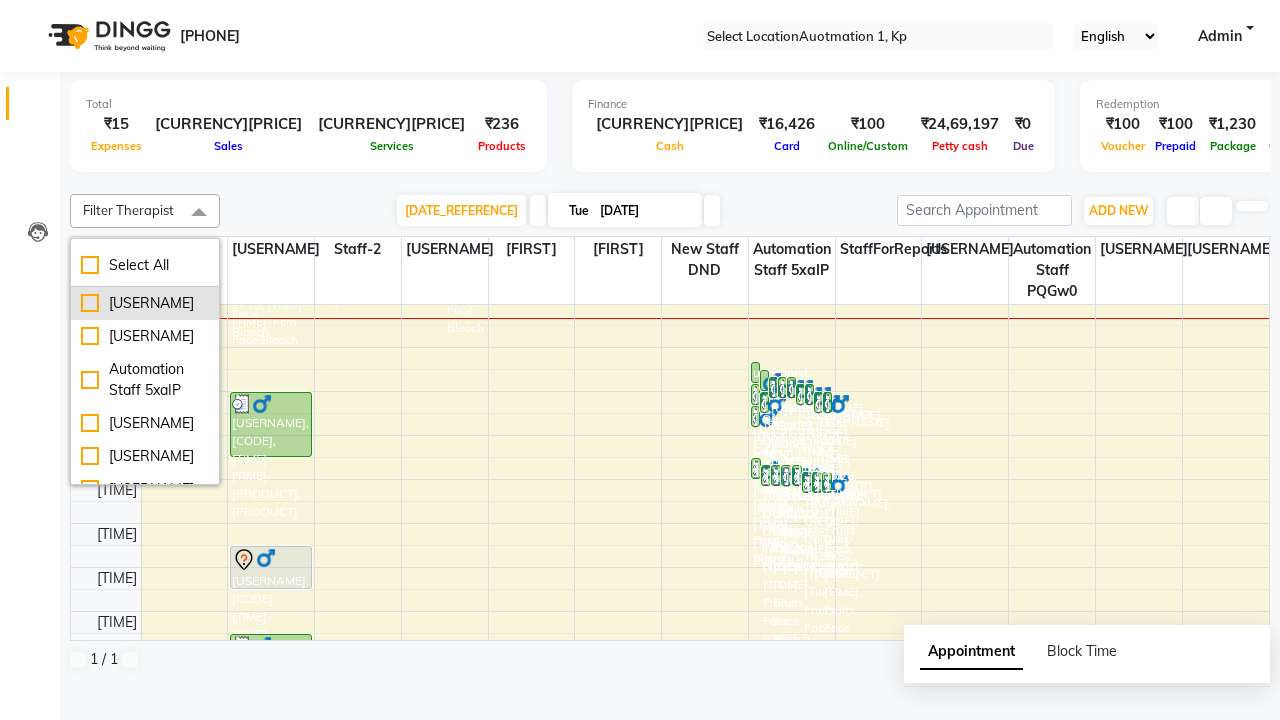 click on "[USERNAME]" at bounding box center (145, 303) 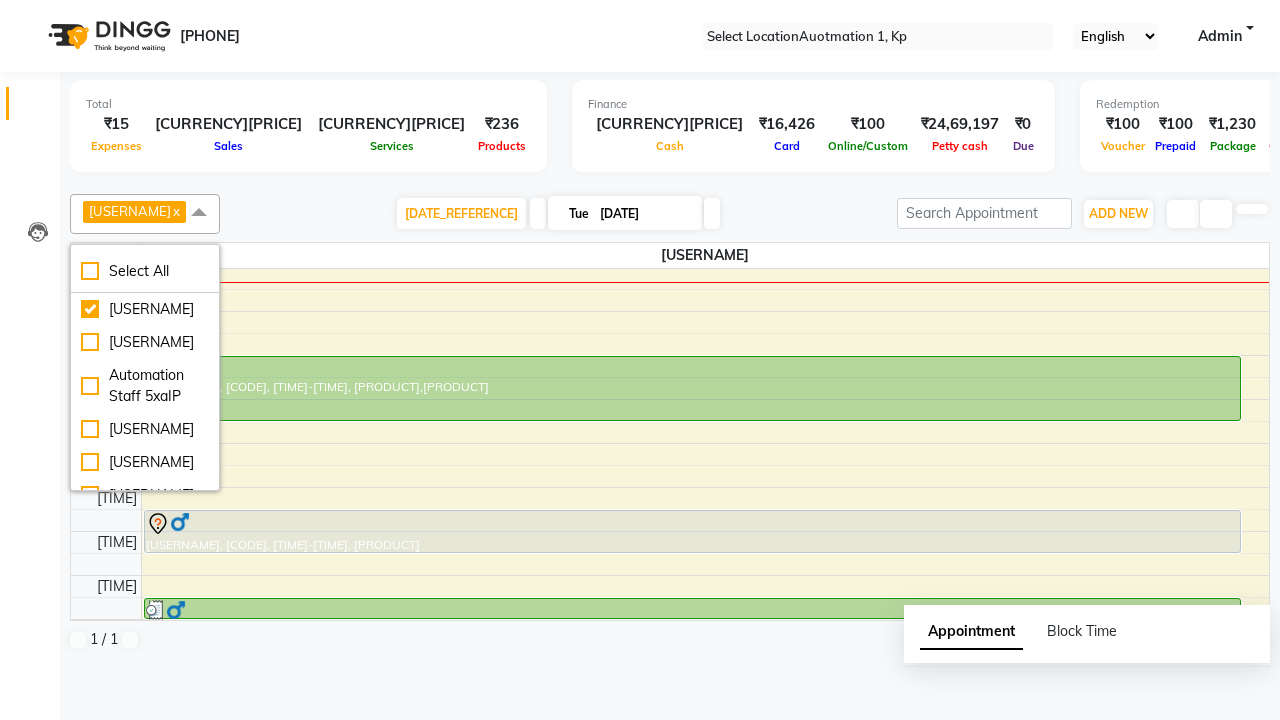 click at bounding box center [199, 213] 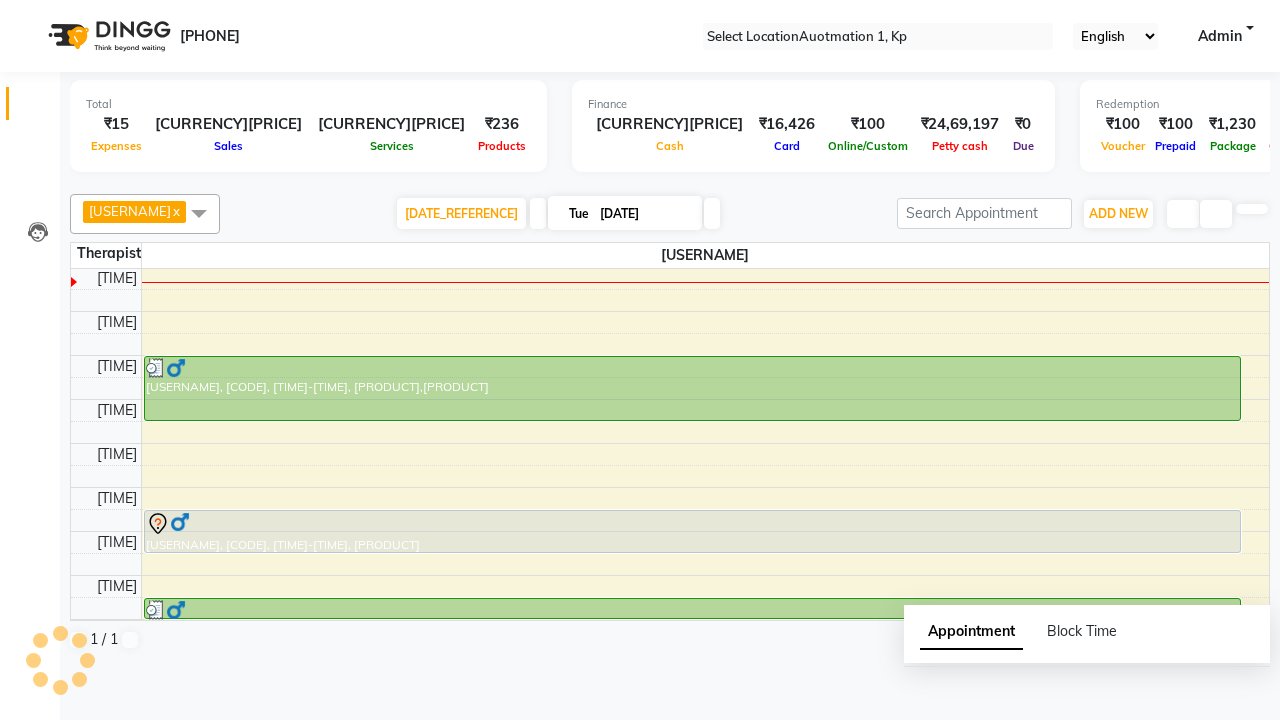 click at bounding box center [692, 524] 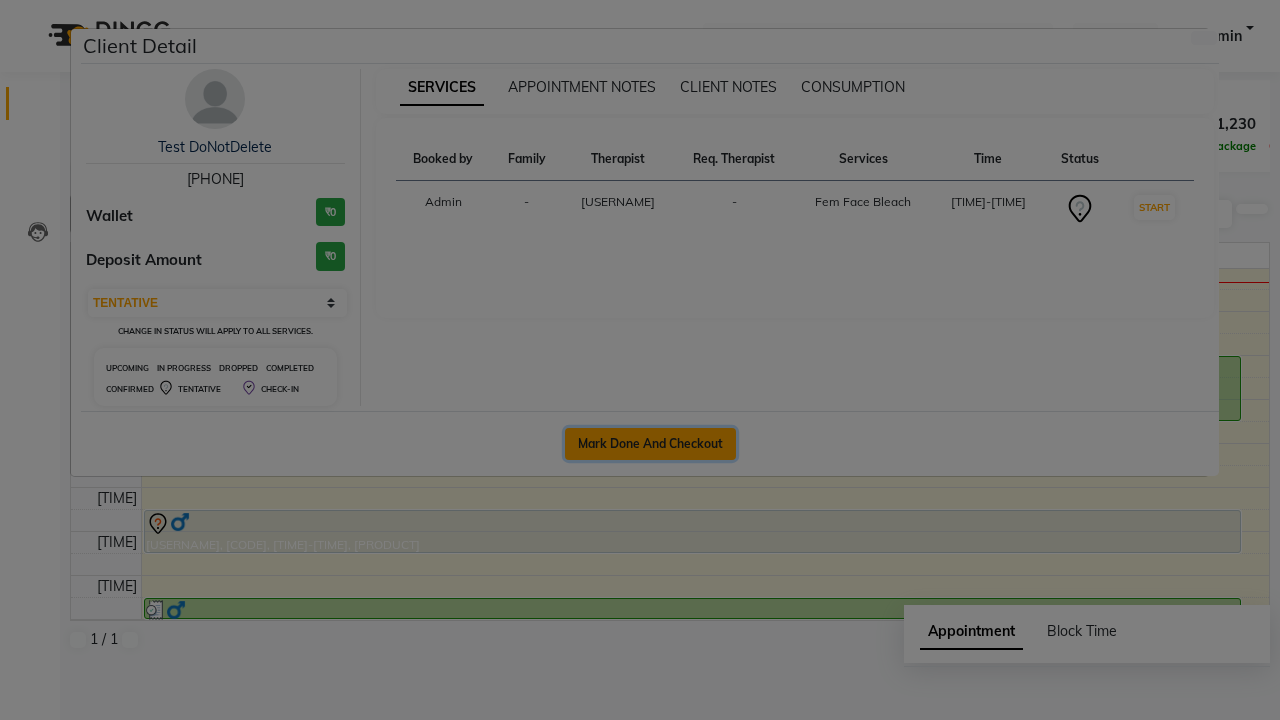 click on "Mark Done And Checkout" at bounding box center [650, 444] 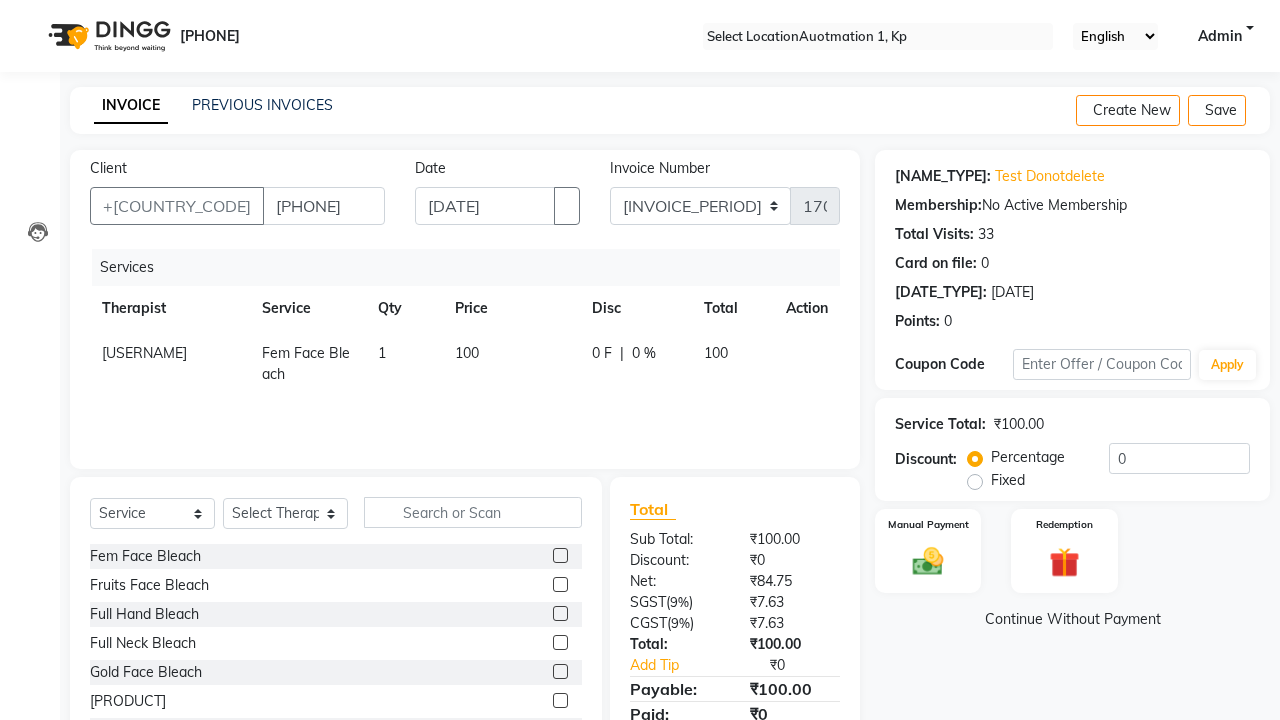 click on "[USERNAME]" at bounding box center [144, 353] 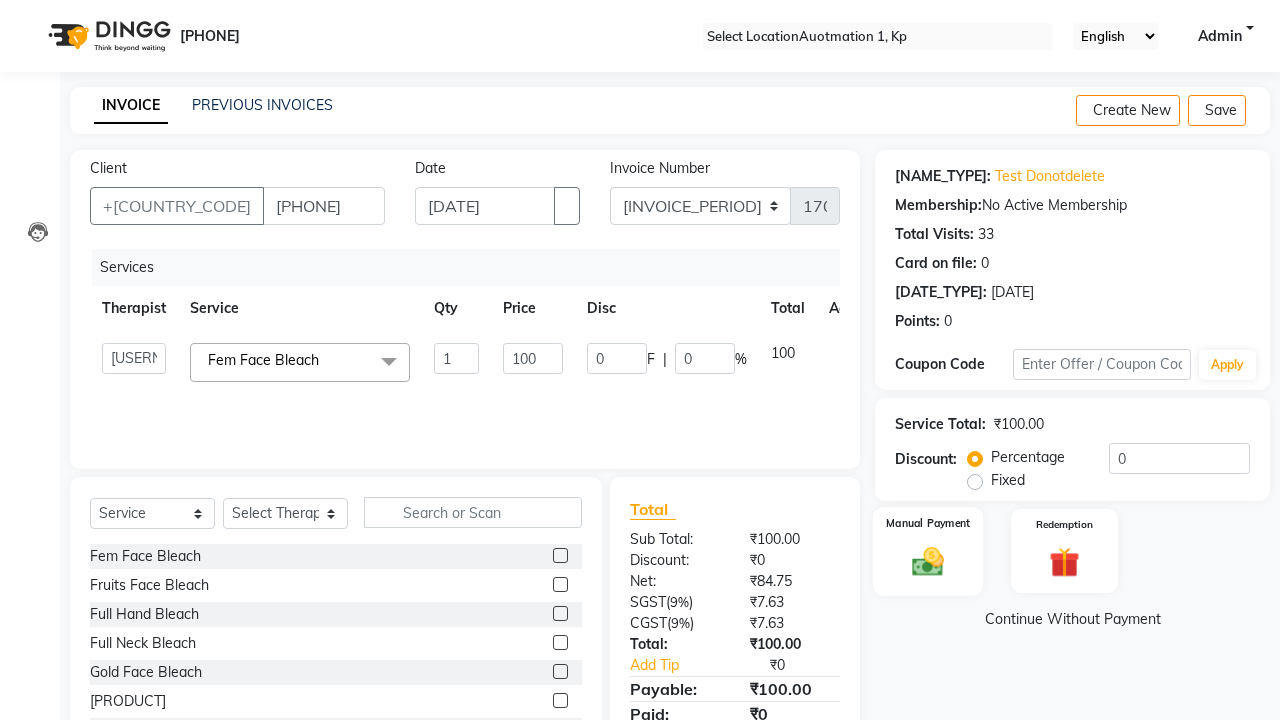 click at bounding box center (928, 561) 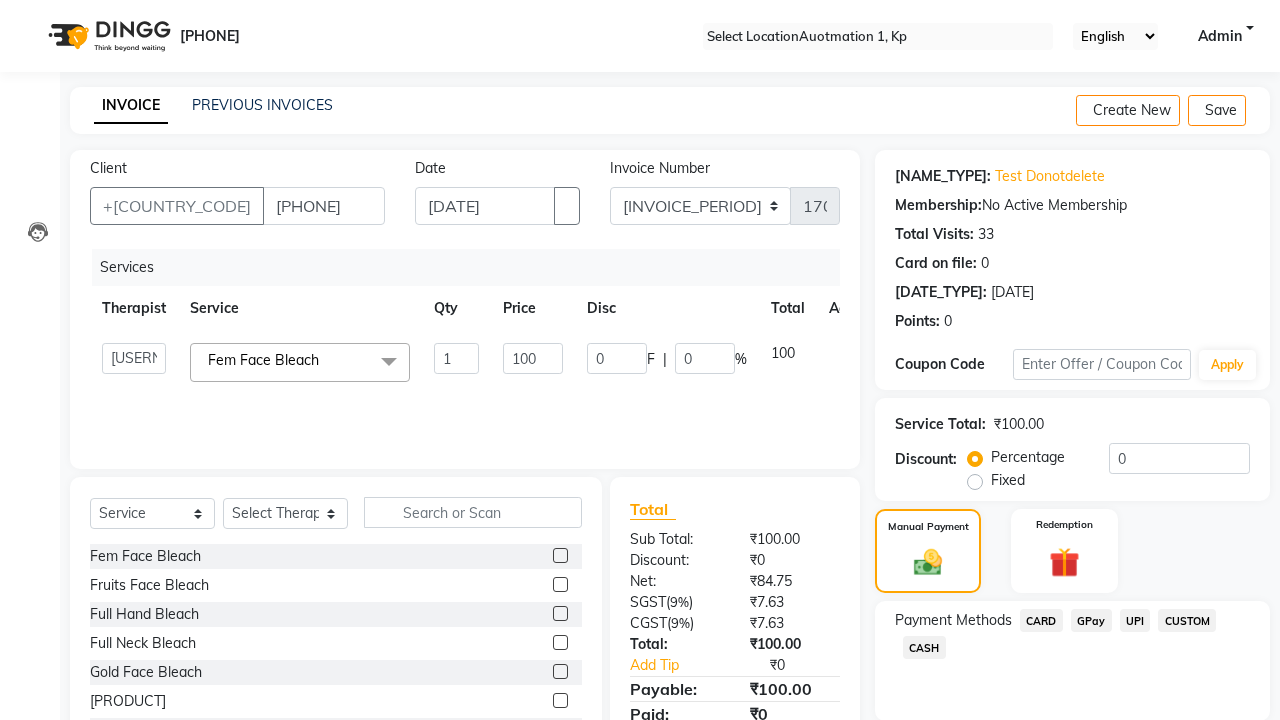 click on "CARD" at bounding box center (1041, 620) 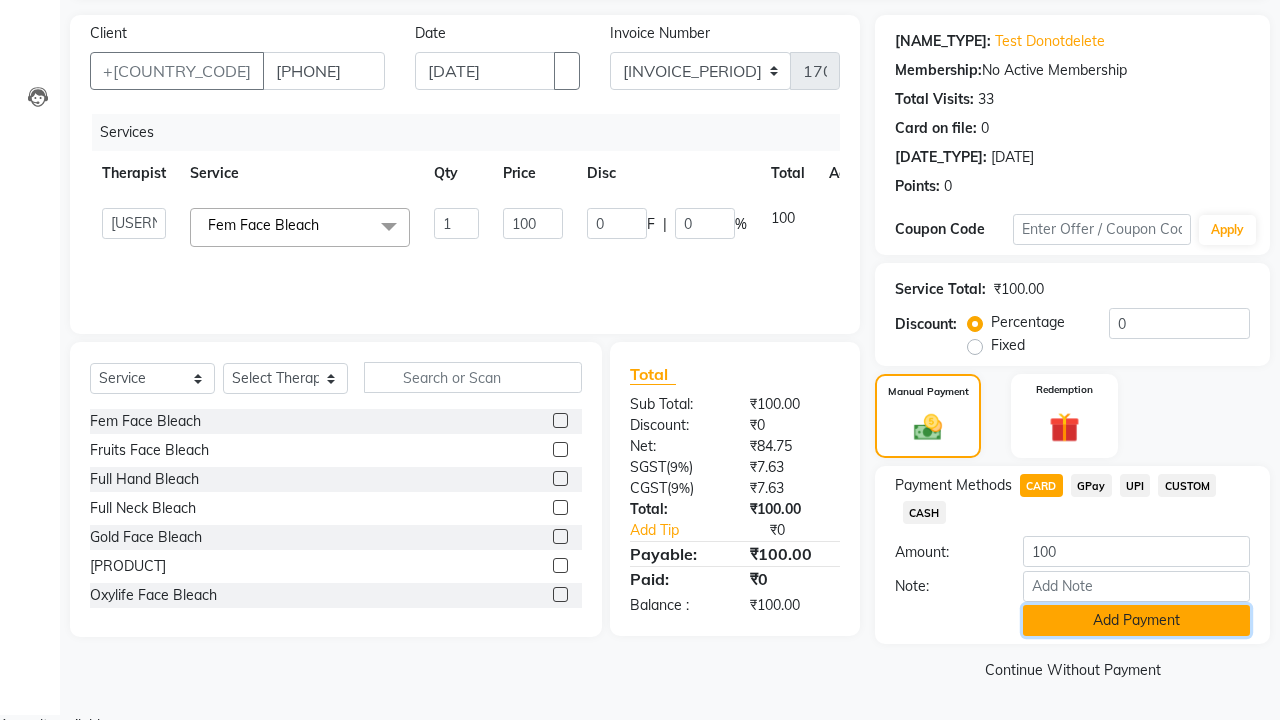 click on "Add Payment" at bounding box center (1136, 620) 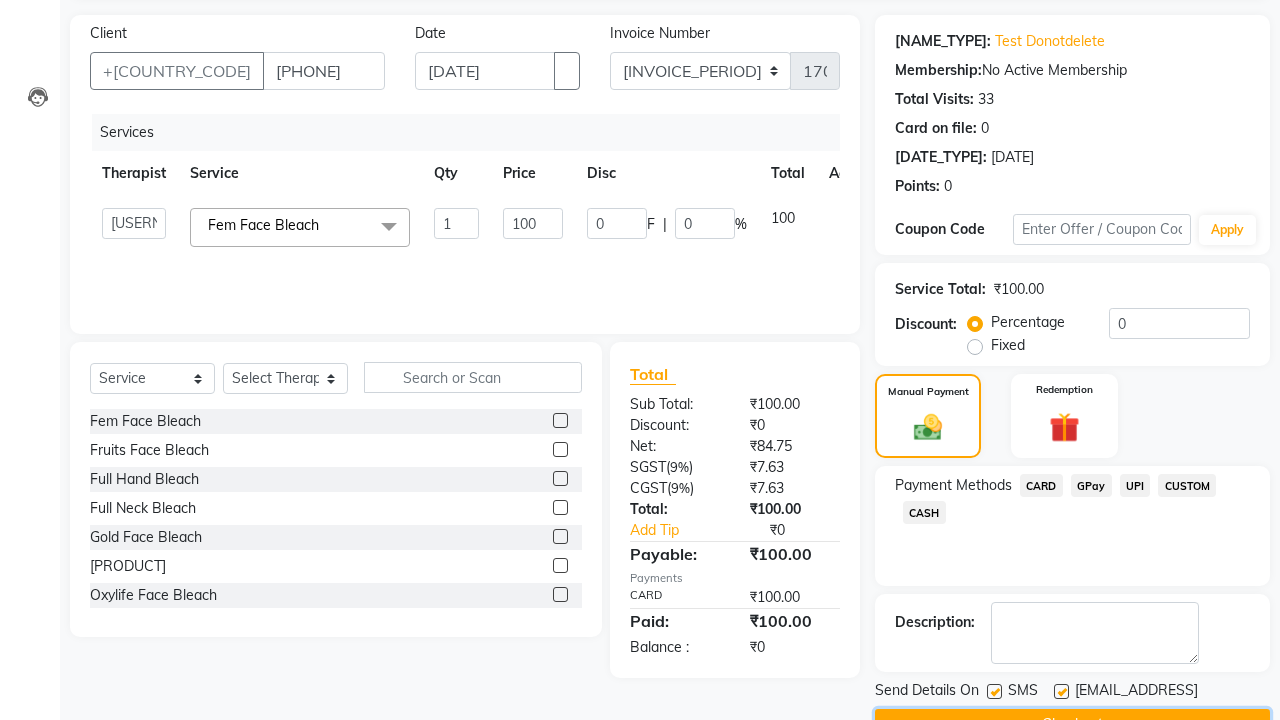 click on "Checkout" at bounding box center (1072, 724) 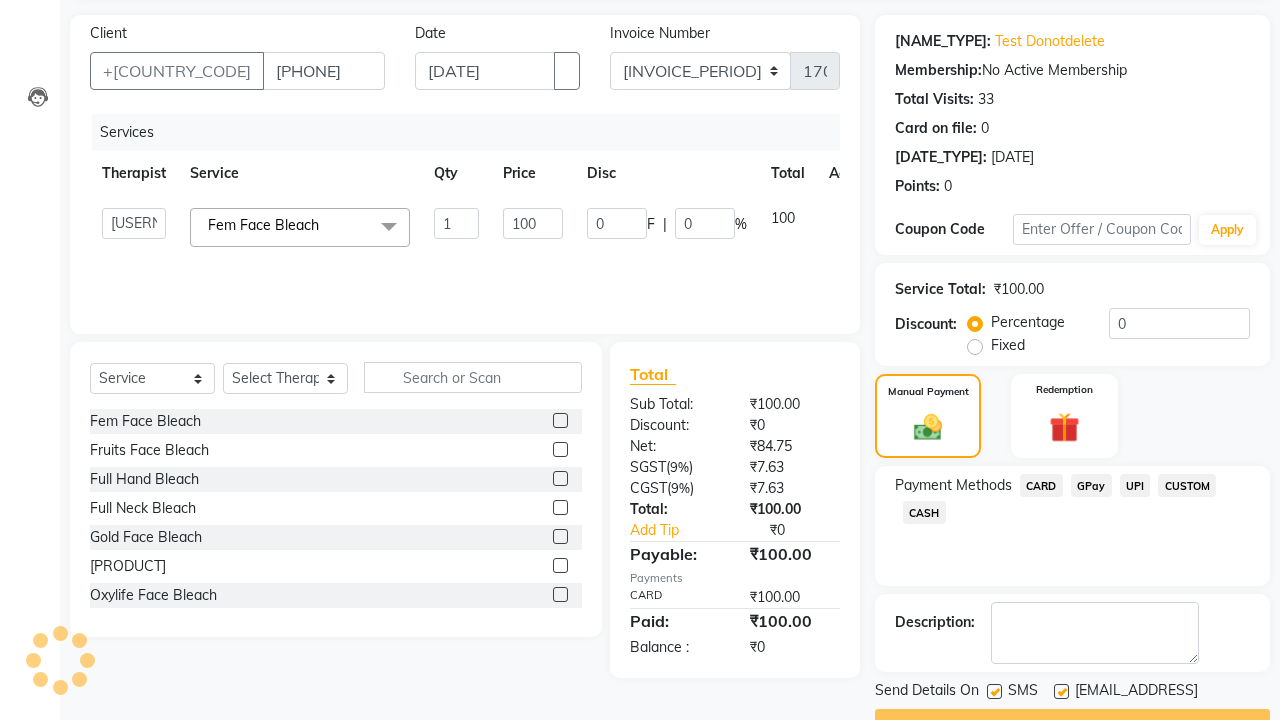 scroll, scrollTop: 162, scrollLeft: 0, axis: vertical 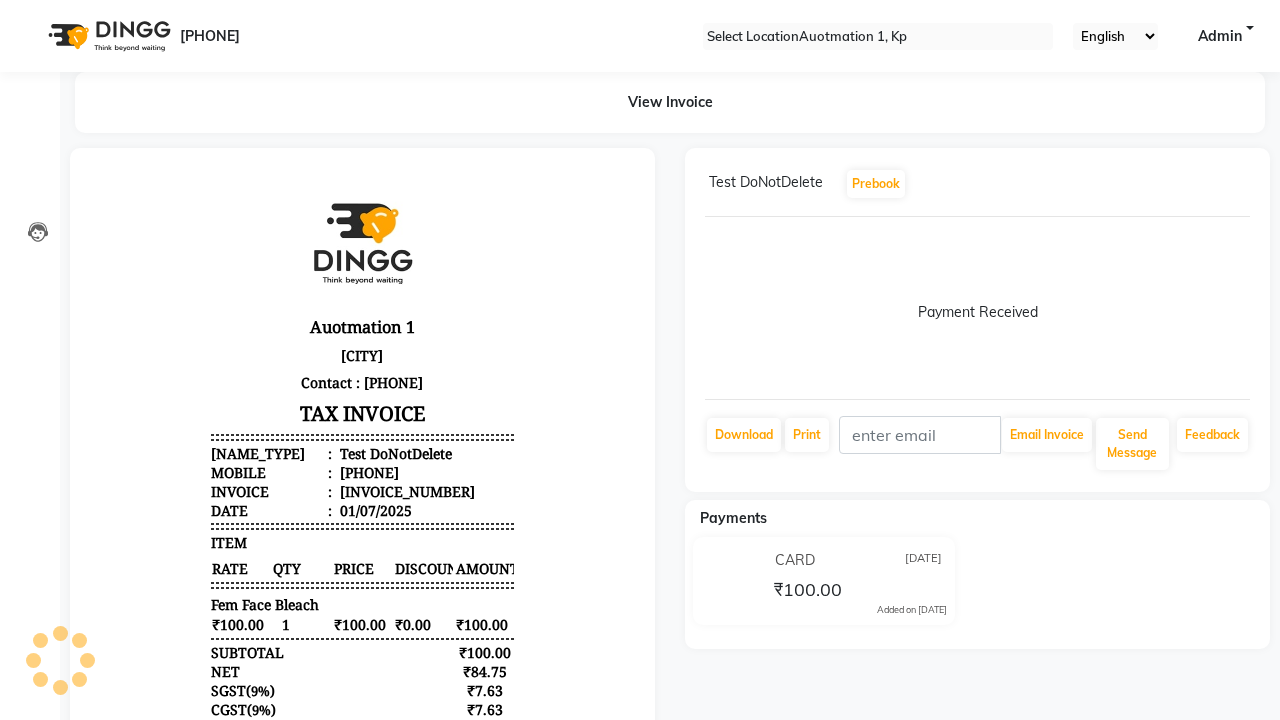 click on "[MESSAGE]" at bounding box center [640, 911] 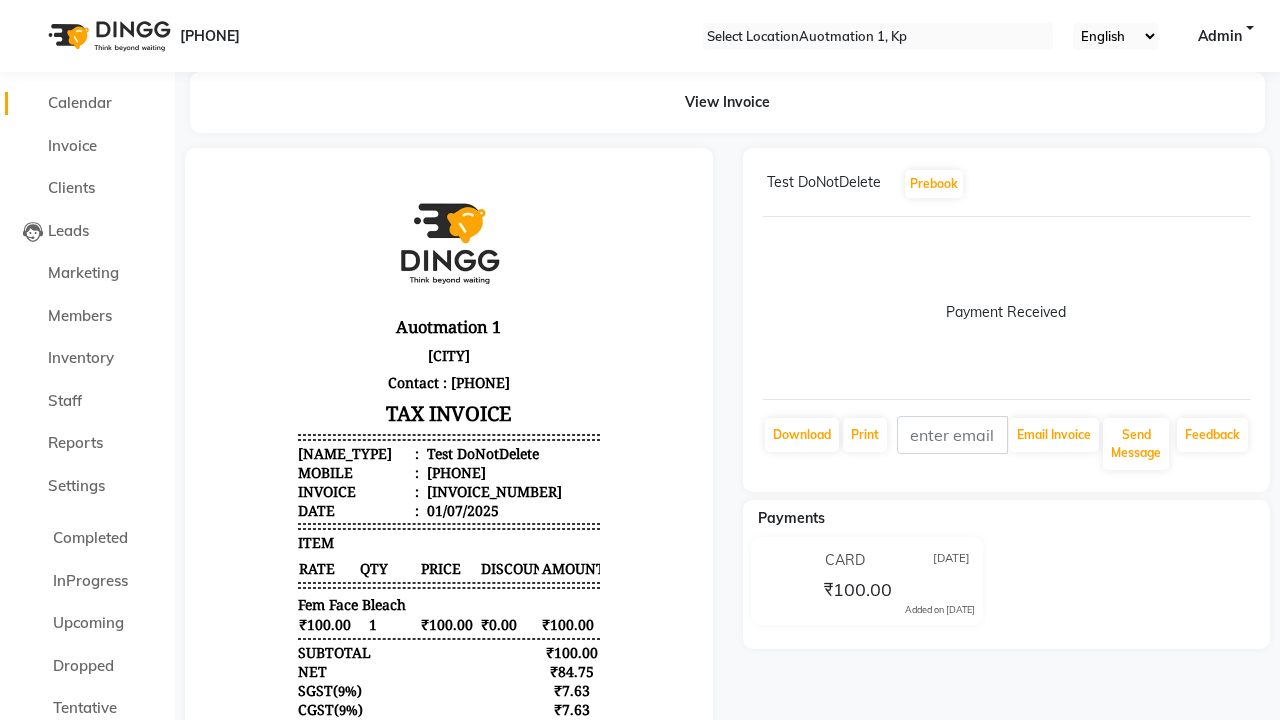click on "Calendar" at bounding box center [80, 102] 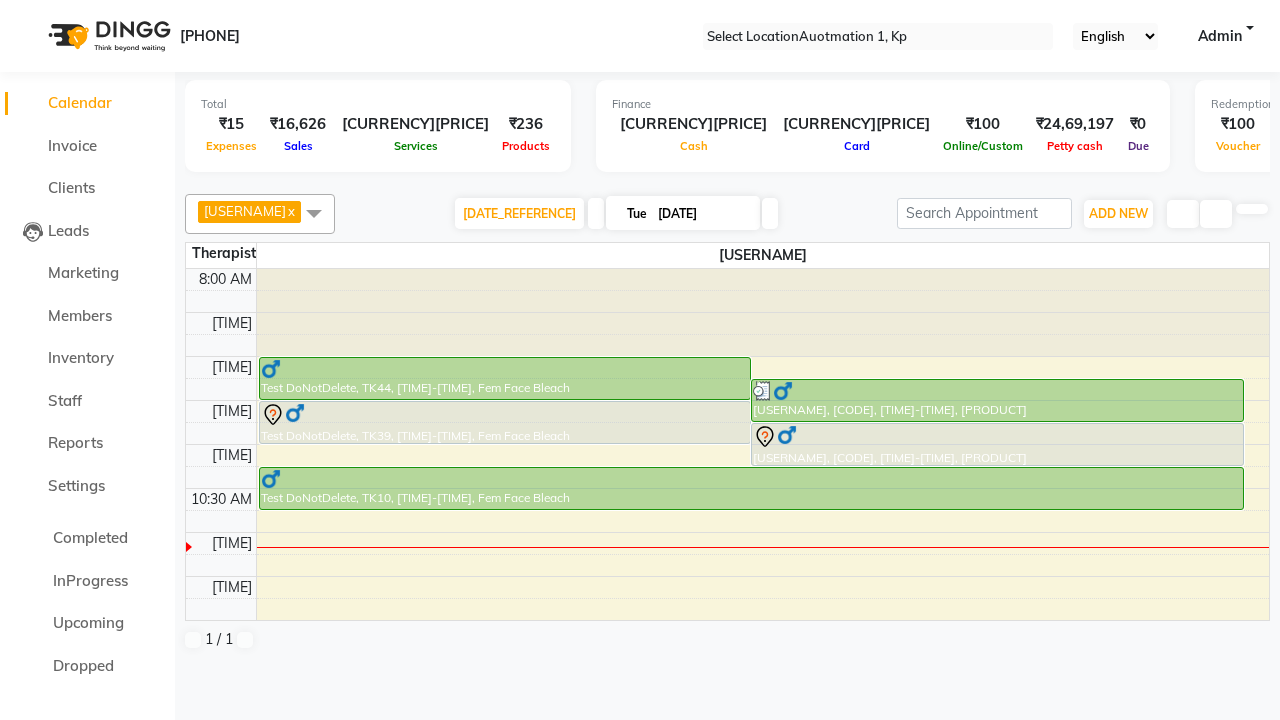 click at bounding box center [314, 213] 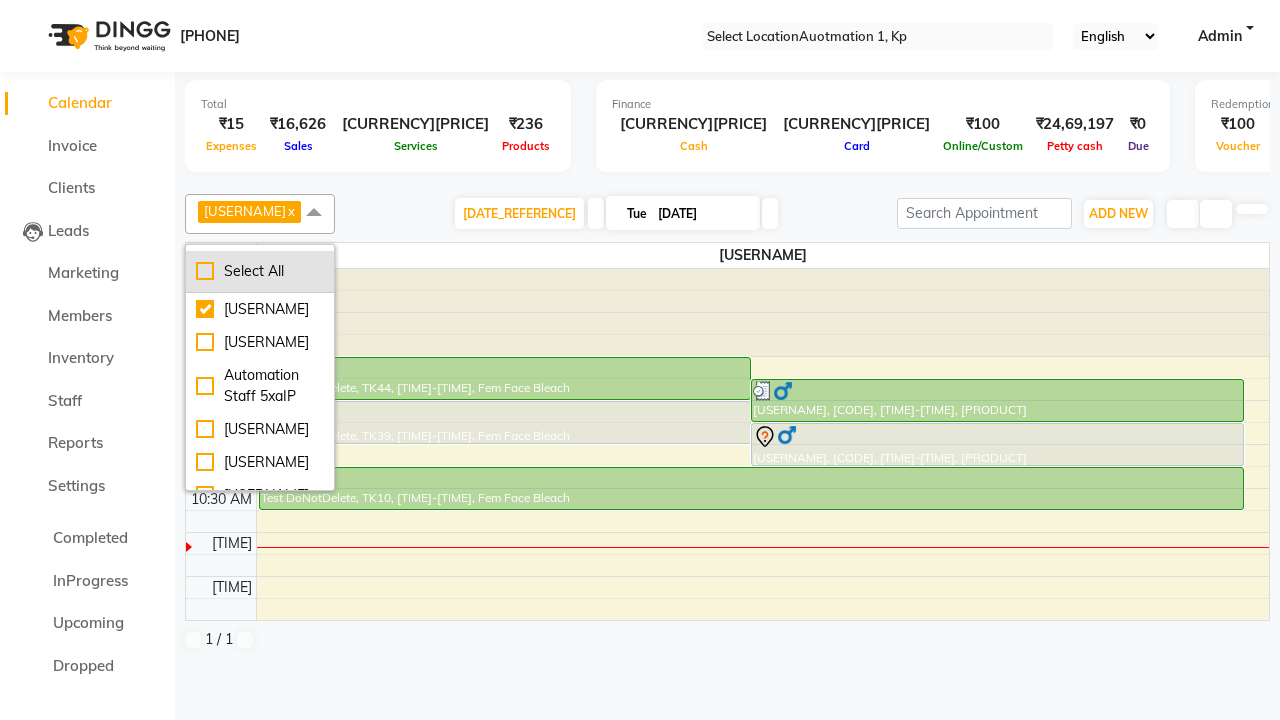 click on "Select All" at bounding box center [260, 271] 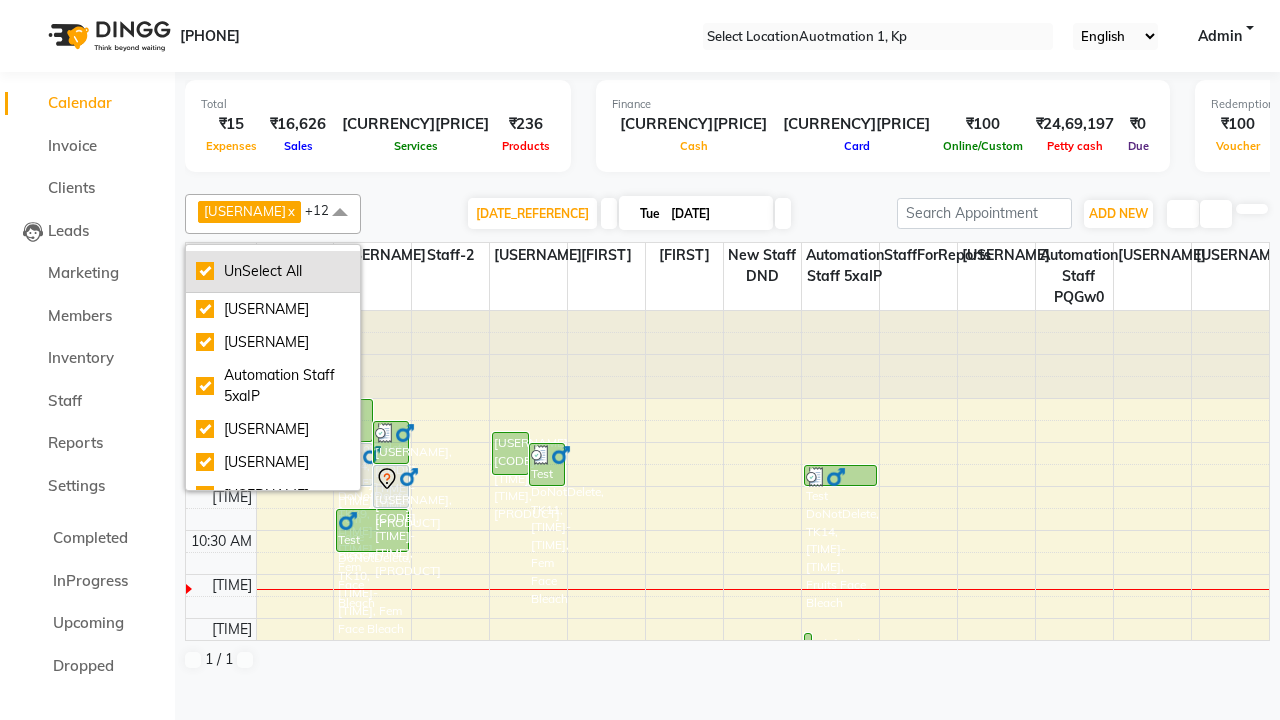 click on "UnSelect All" at bounding box center [273, 271] 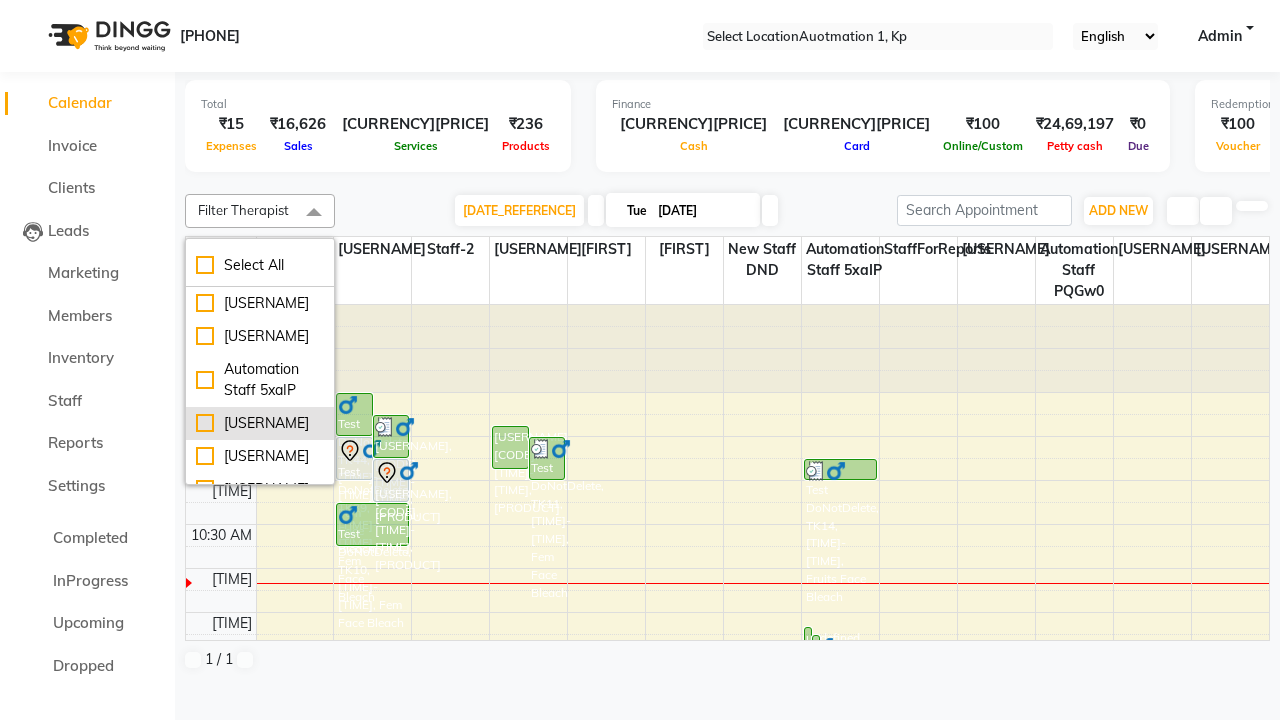 click on "[USERNAME]" at bounding box center (260, 303) 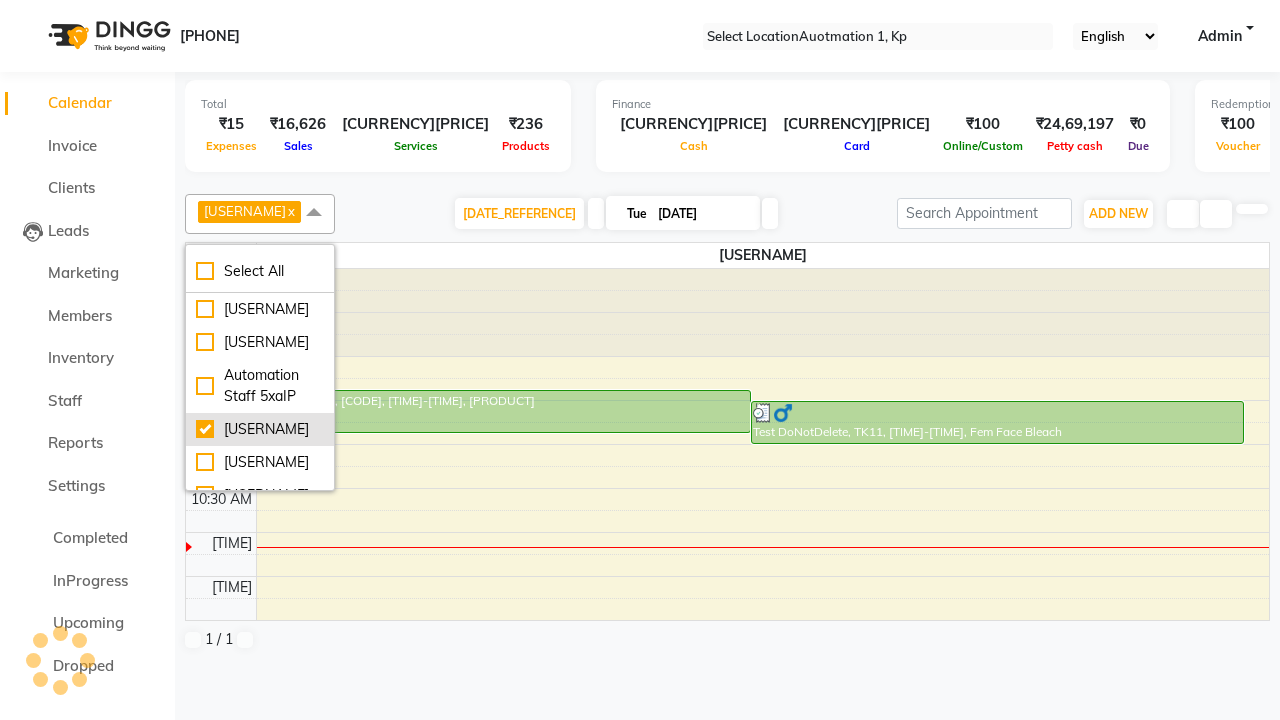 scroll, scrollTop: 3, scrollLeft: 0, axis: vertical 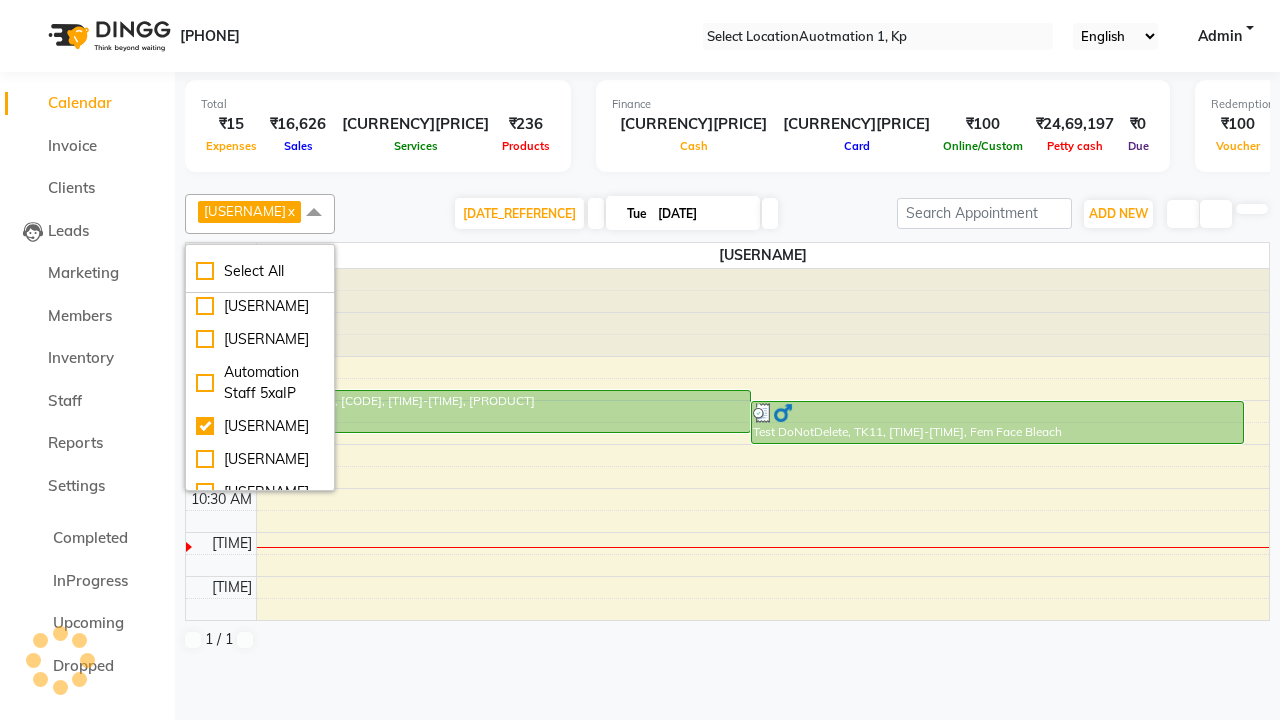 click at bounding box center (314, 213) 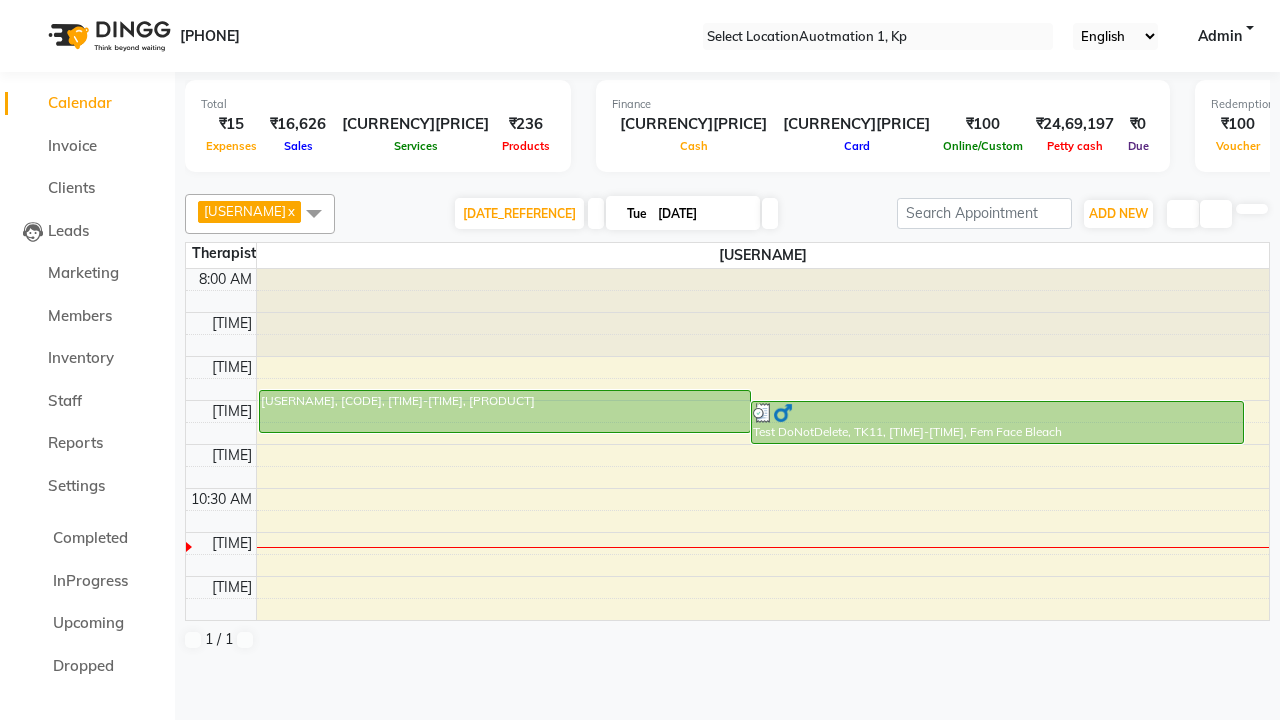 click on "[USERNAME], [CODE], [TIME]-[TIME], [PRODUCT]" at bounding box center [751, 796] 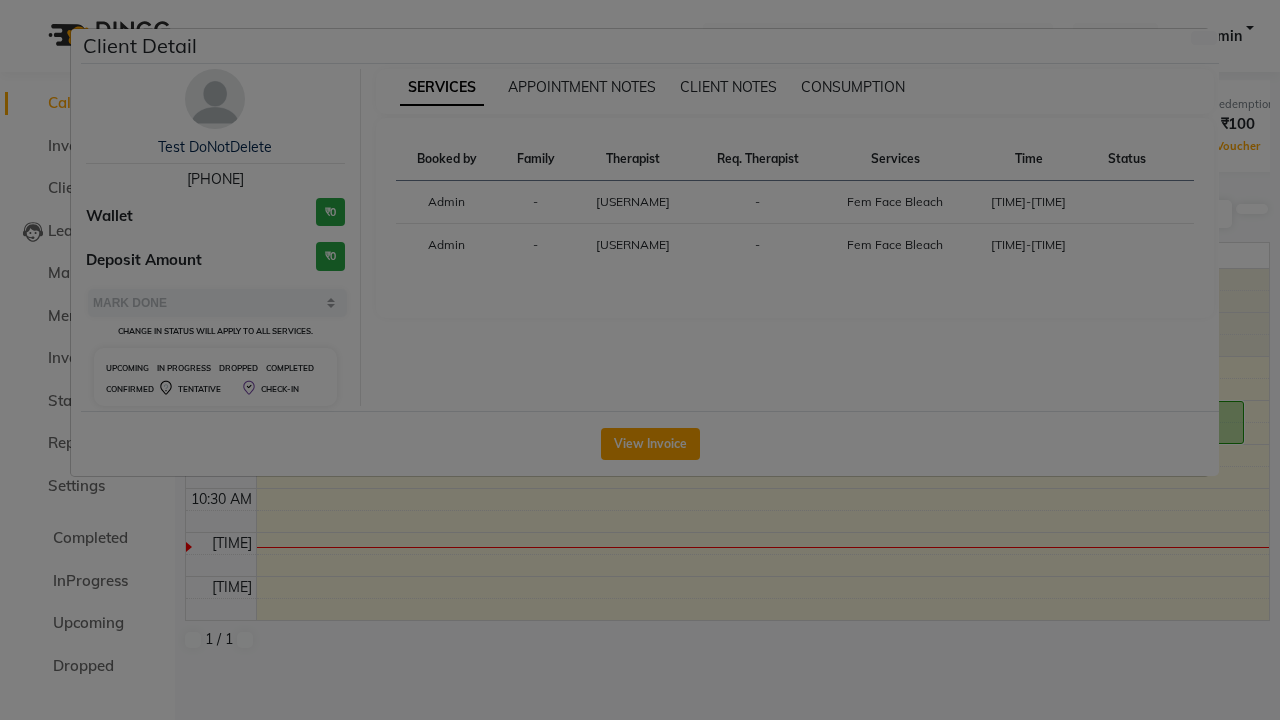 scroll, scrollTop: 352, scrollLeft: 0, axis: vertical 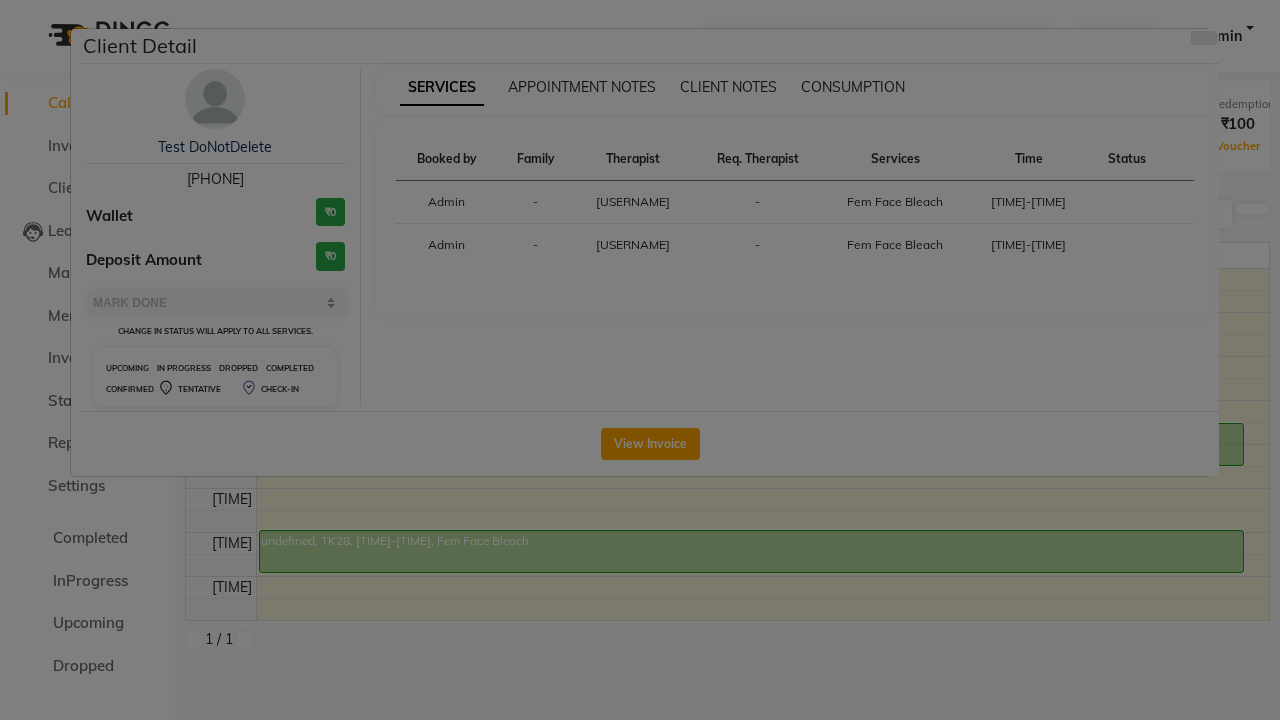 click at bounding box center (1204, 38) 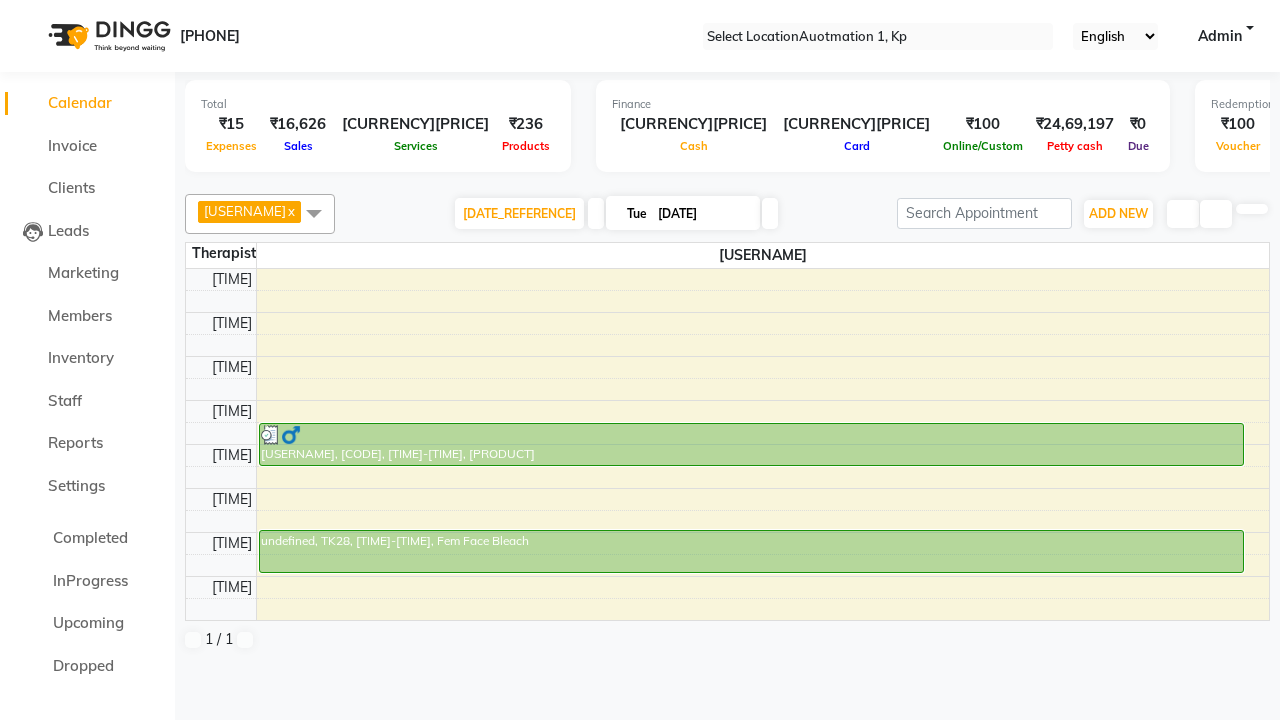 click at bounding box center (314, 213) 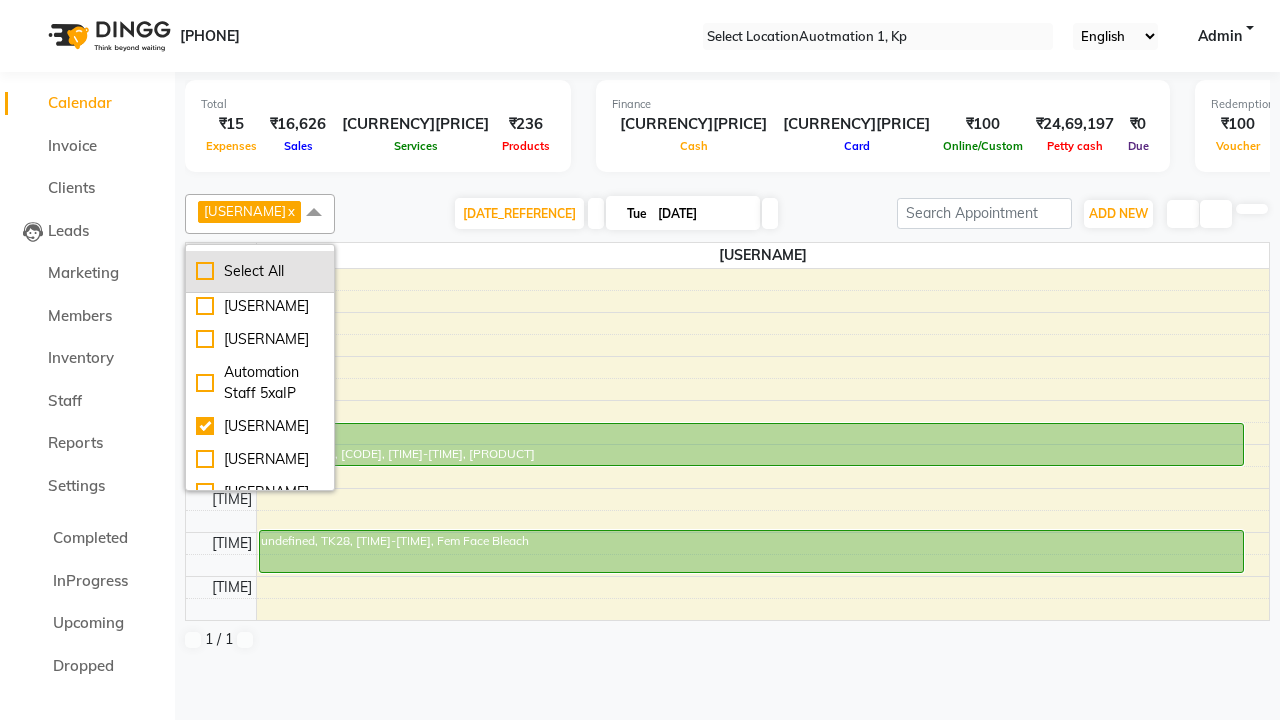 click on "Select All" at bounding box center (260, 271) 